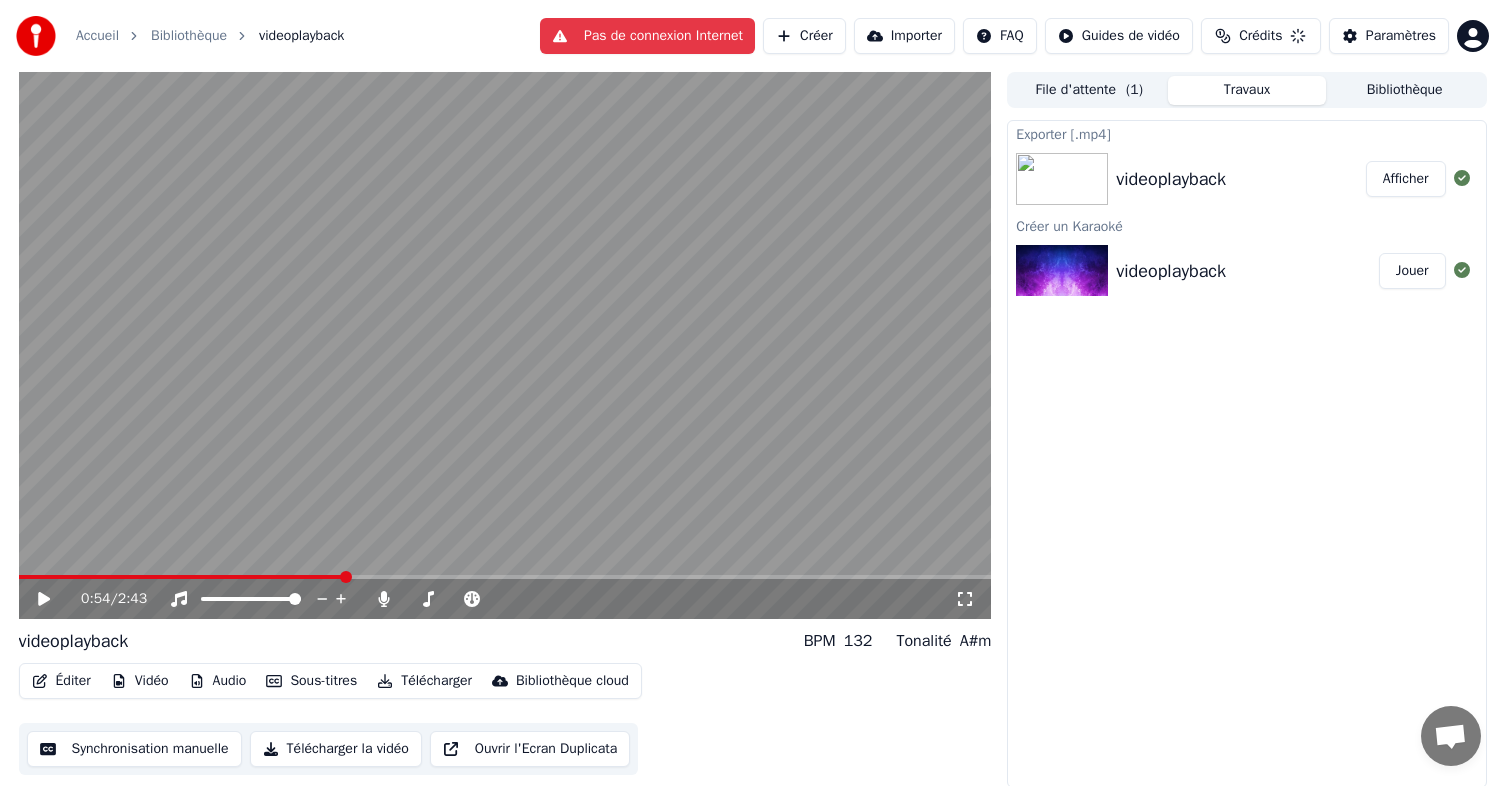 scroll, scrollTop: 2, scrollLeft: 0, axis: vertical 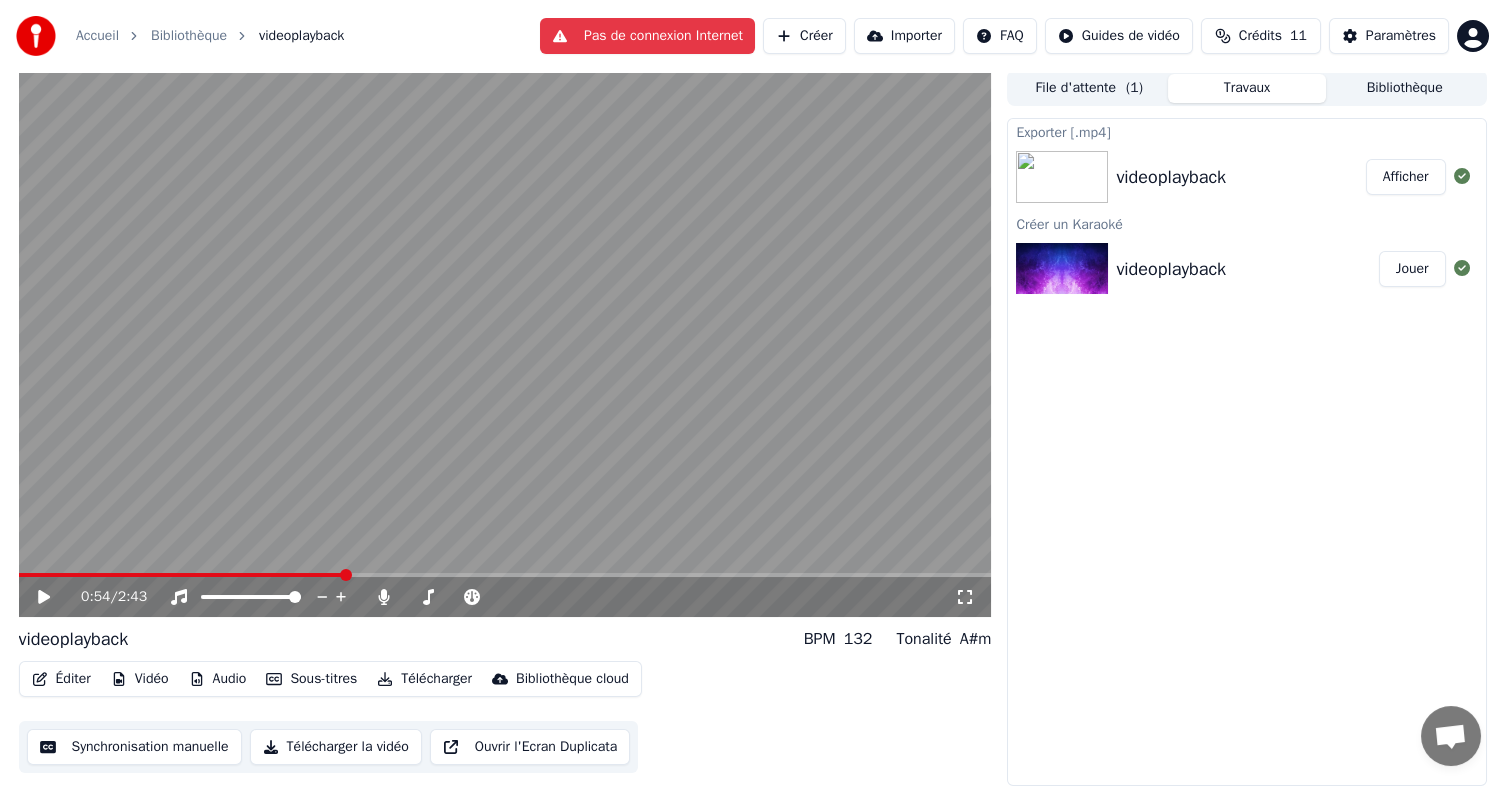 click at bounding box center (182, 575) 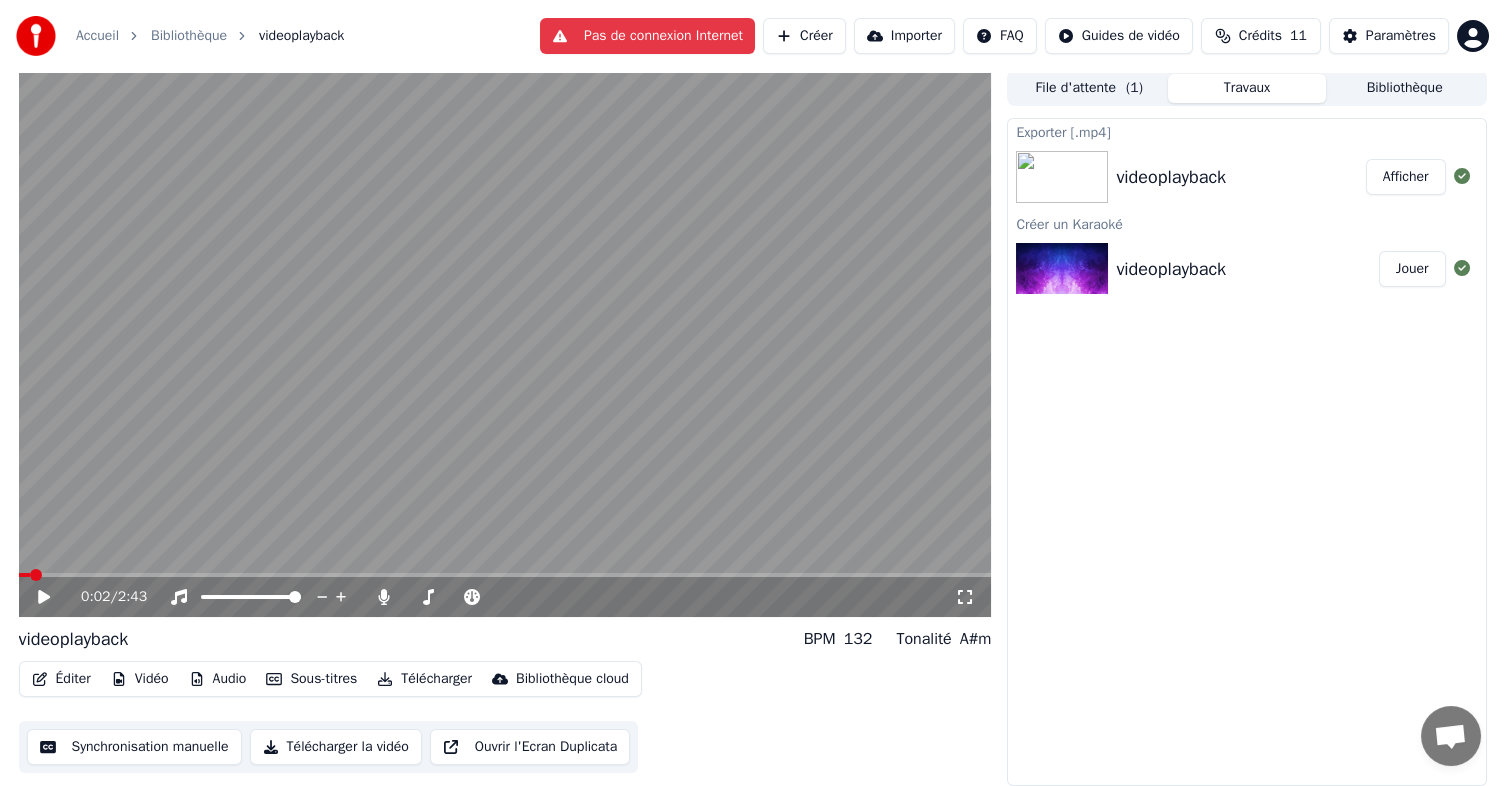 click 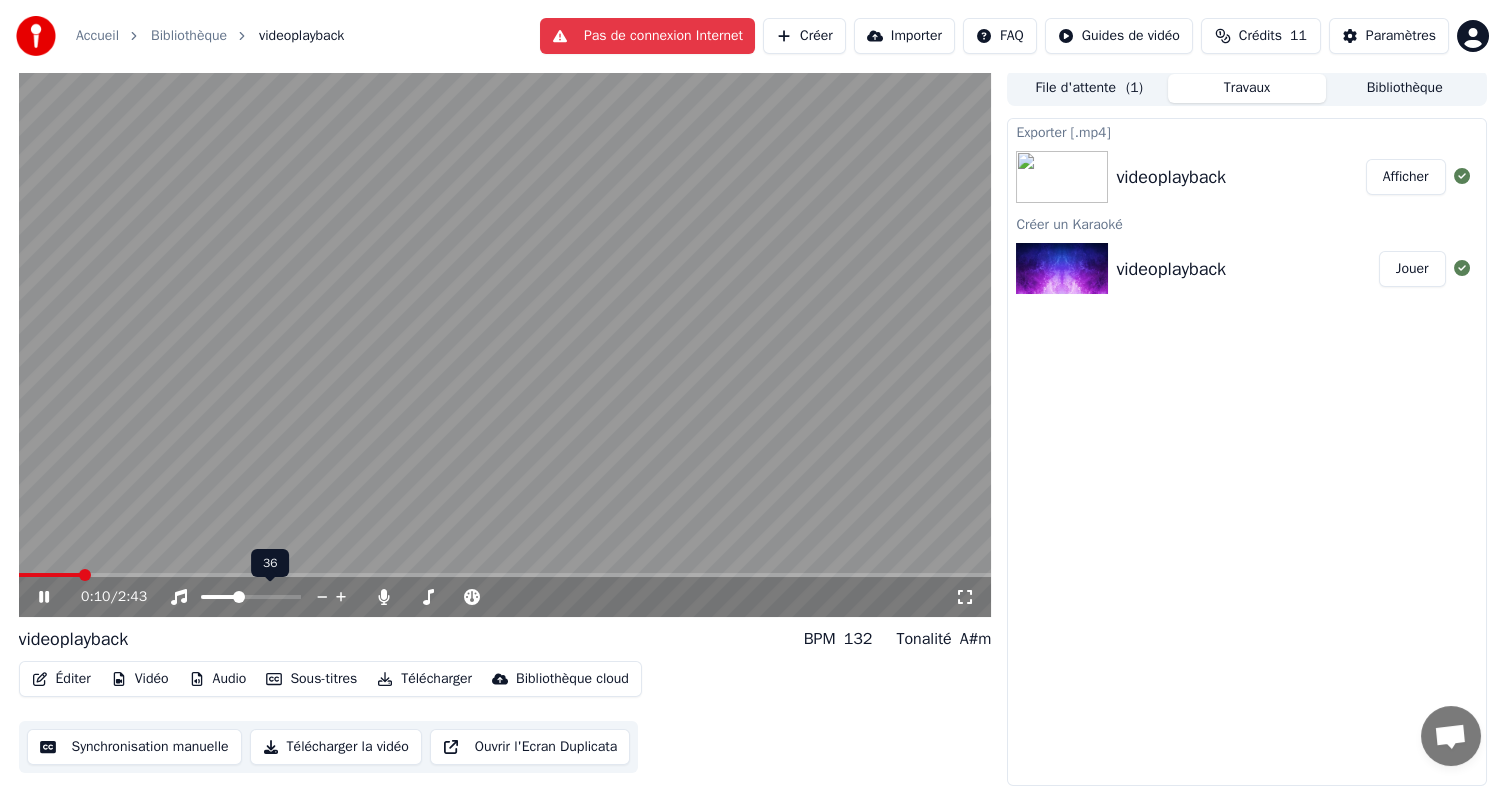 click at bounding box center (219, 597) 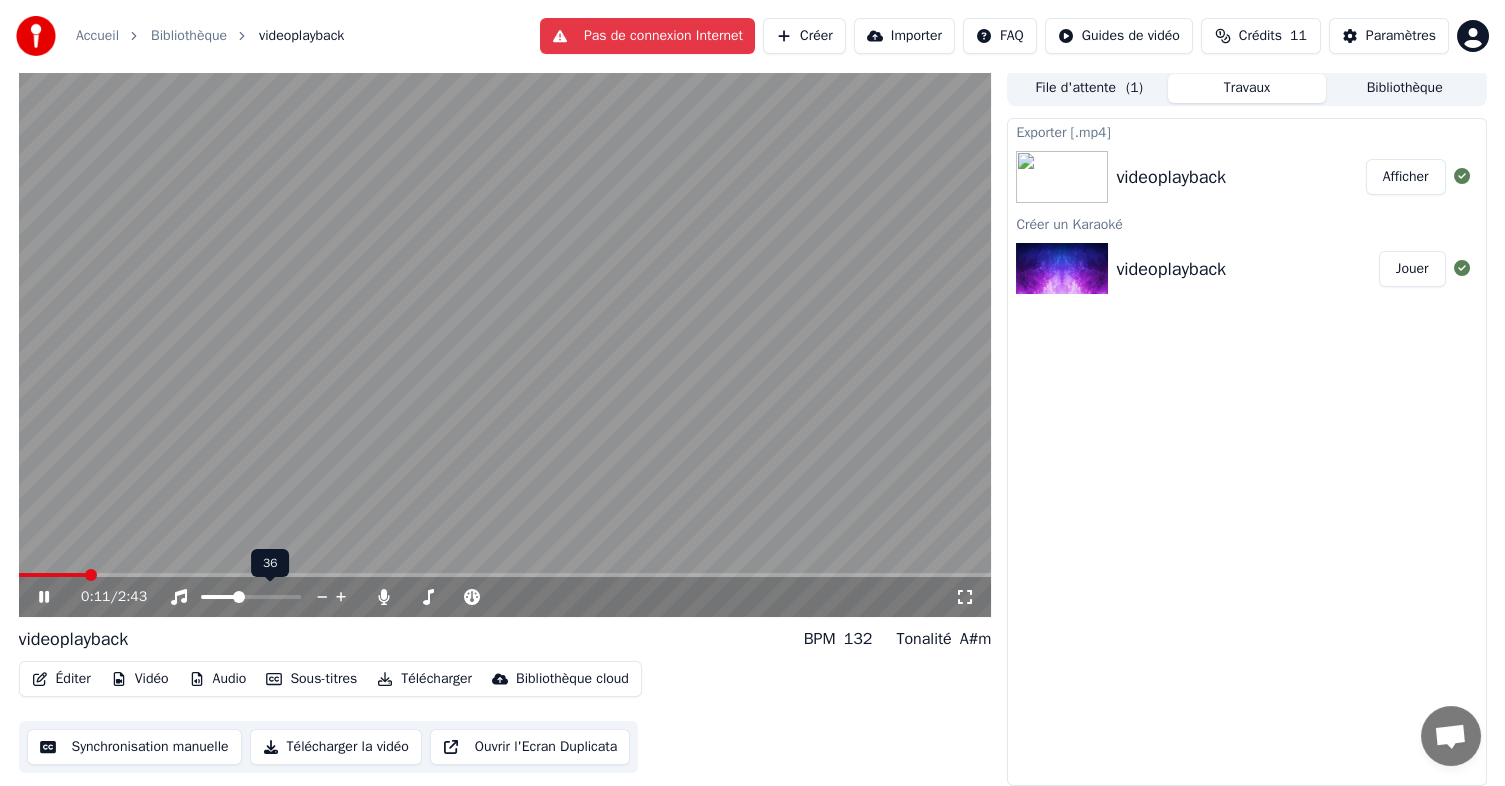 click at bounding box center [239, 597] 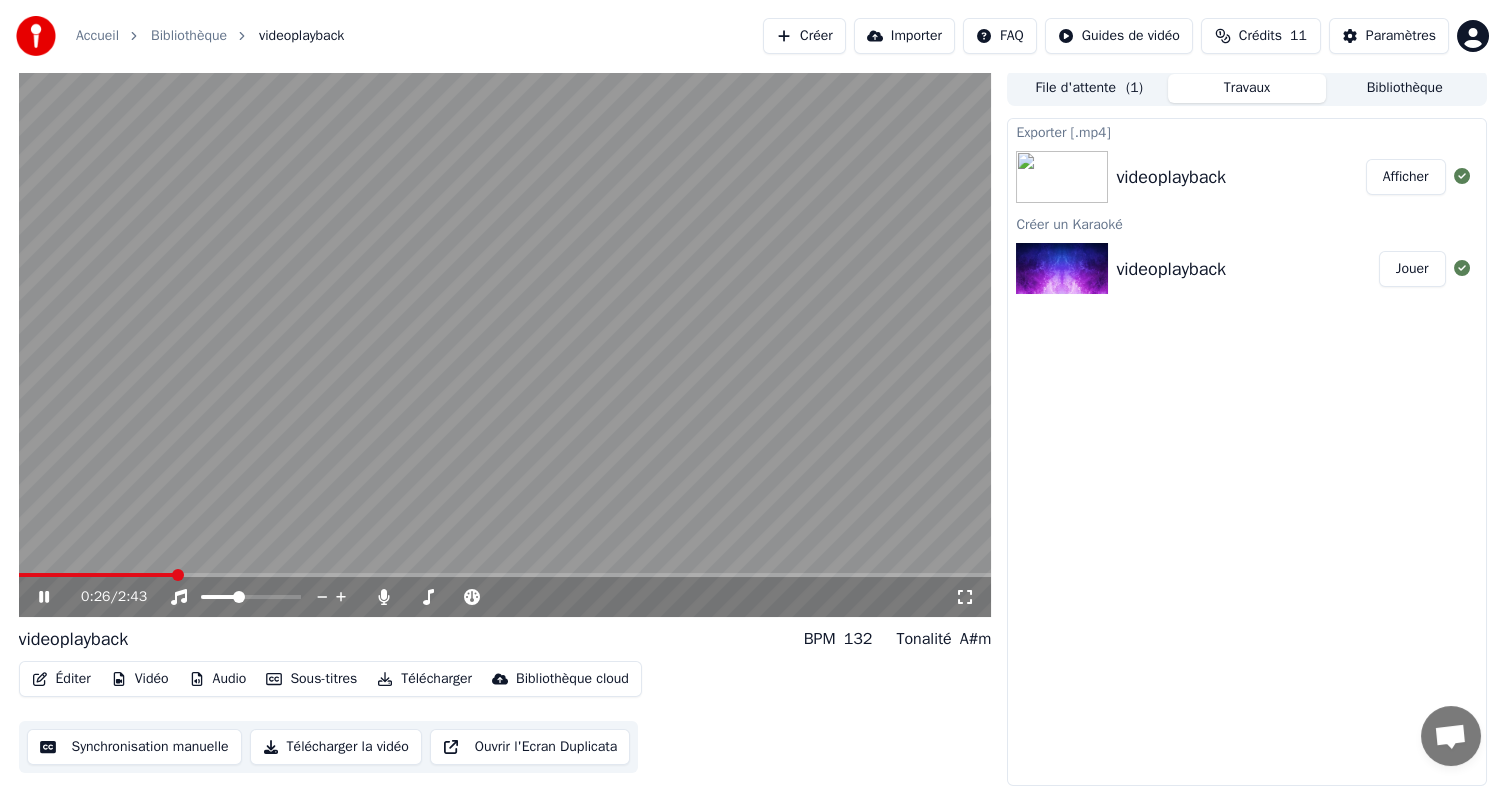 click 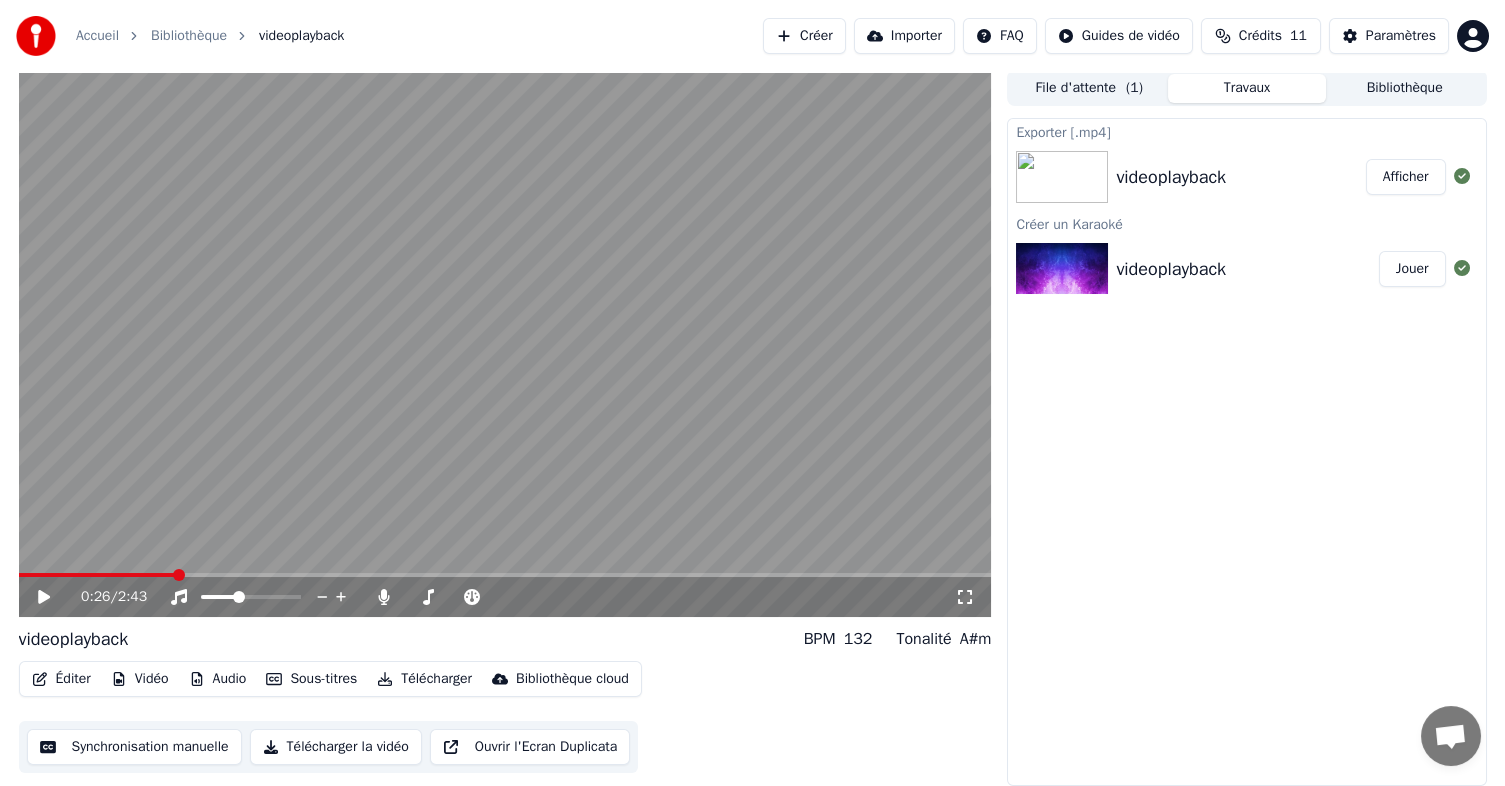 click at bounding box center [505, 343] 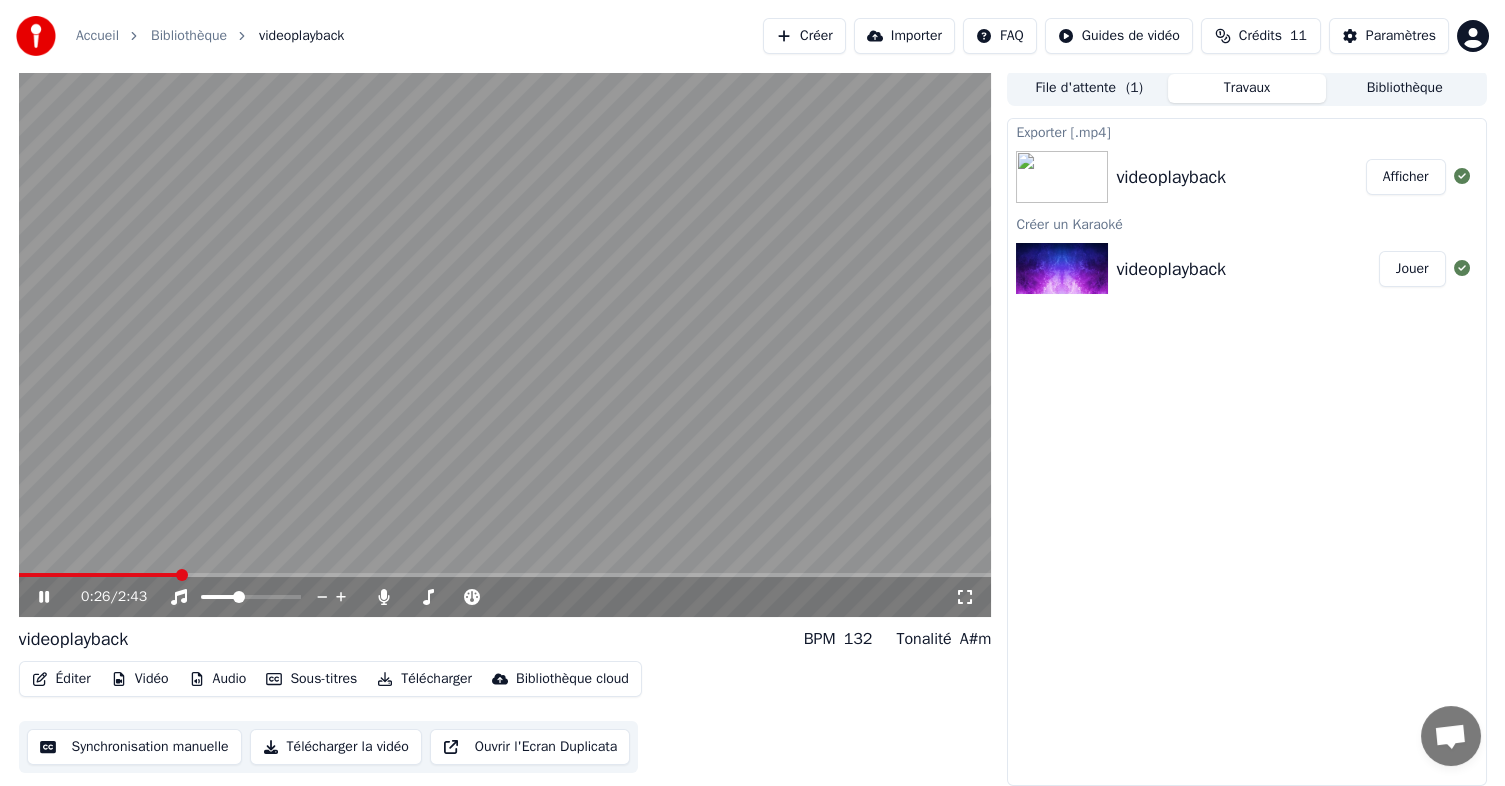 click on "[TIME]  /  [TIME]" at bounding box center [505, 343] 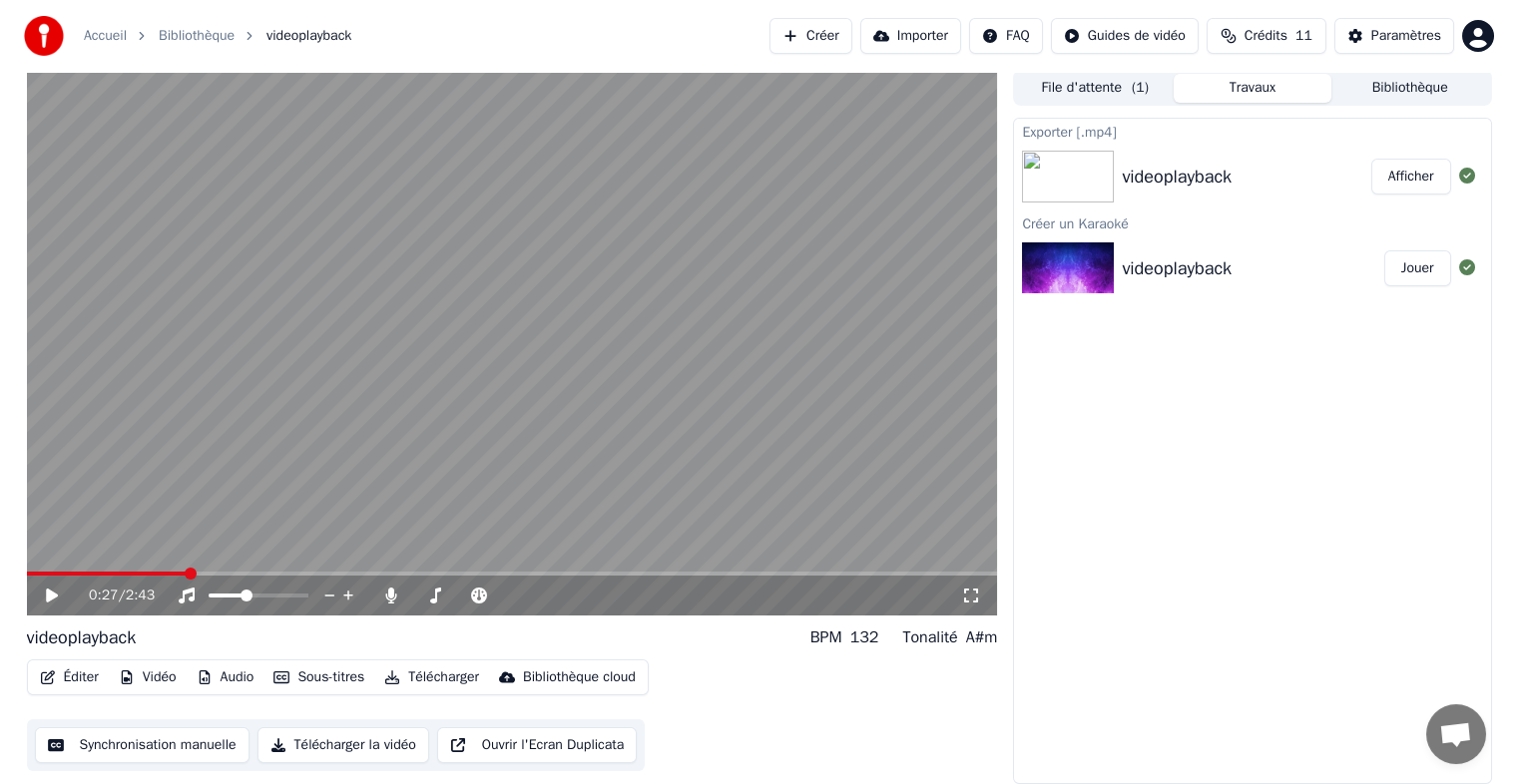 scroll, scrollTop: 0, scrollLeft: 0, axis: both 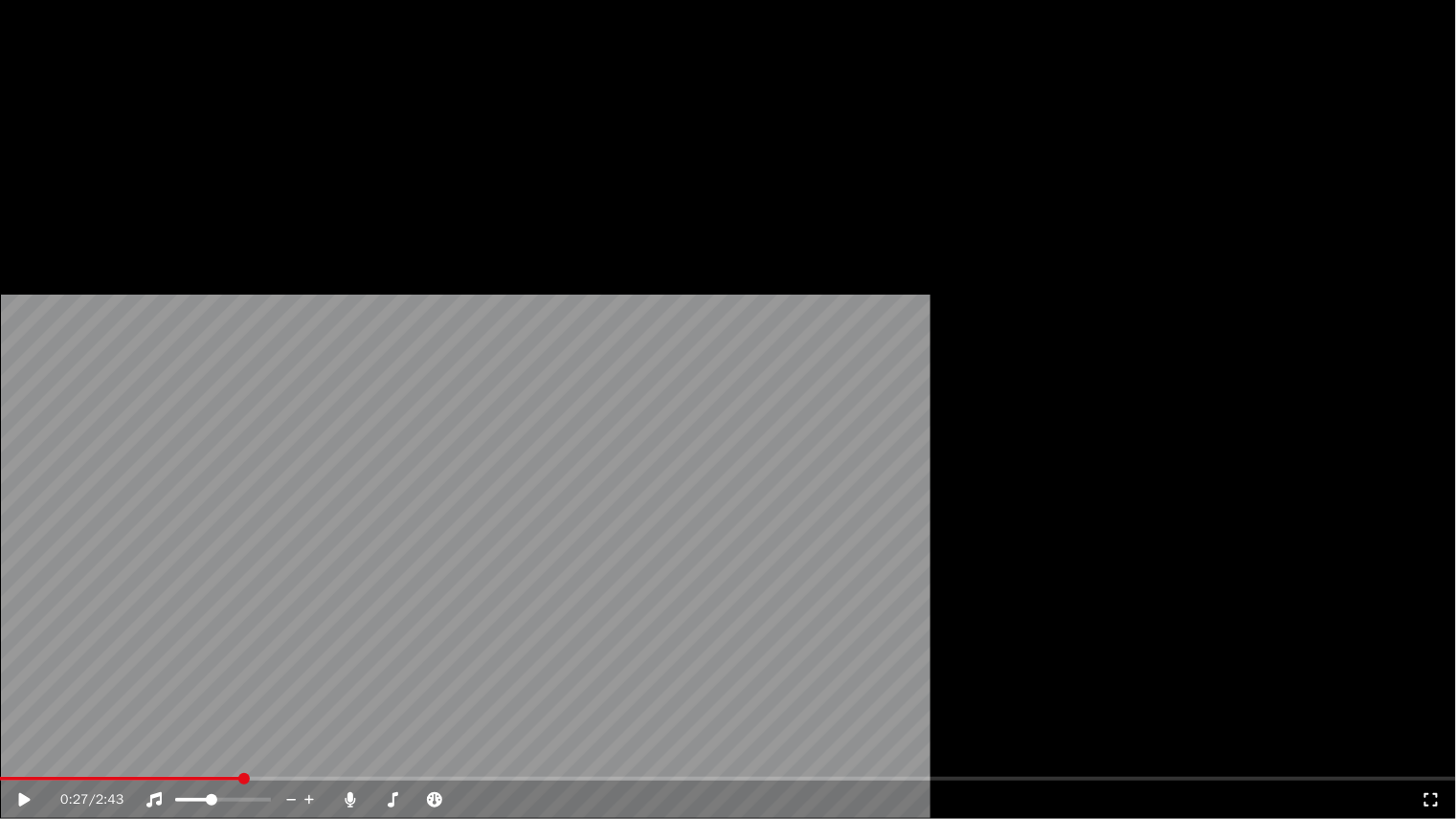 click at bounding box center [728, 410] 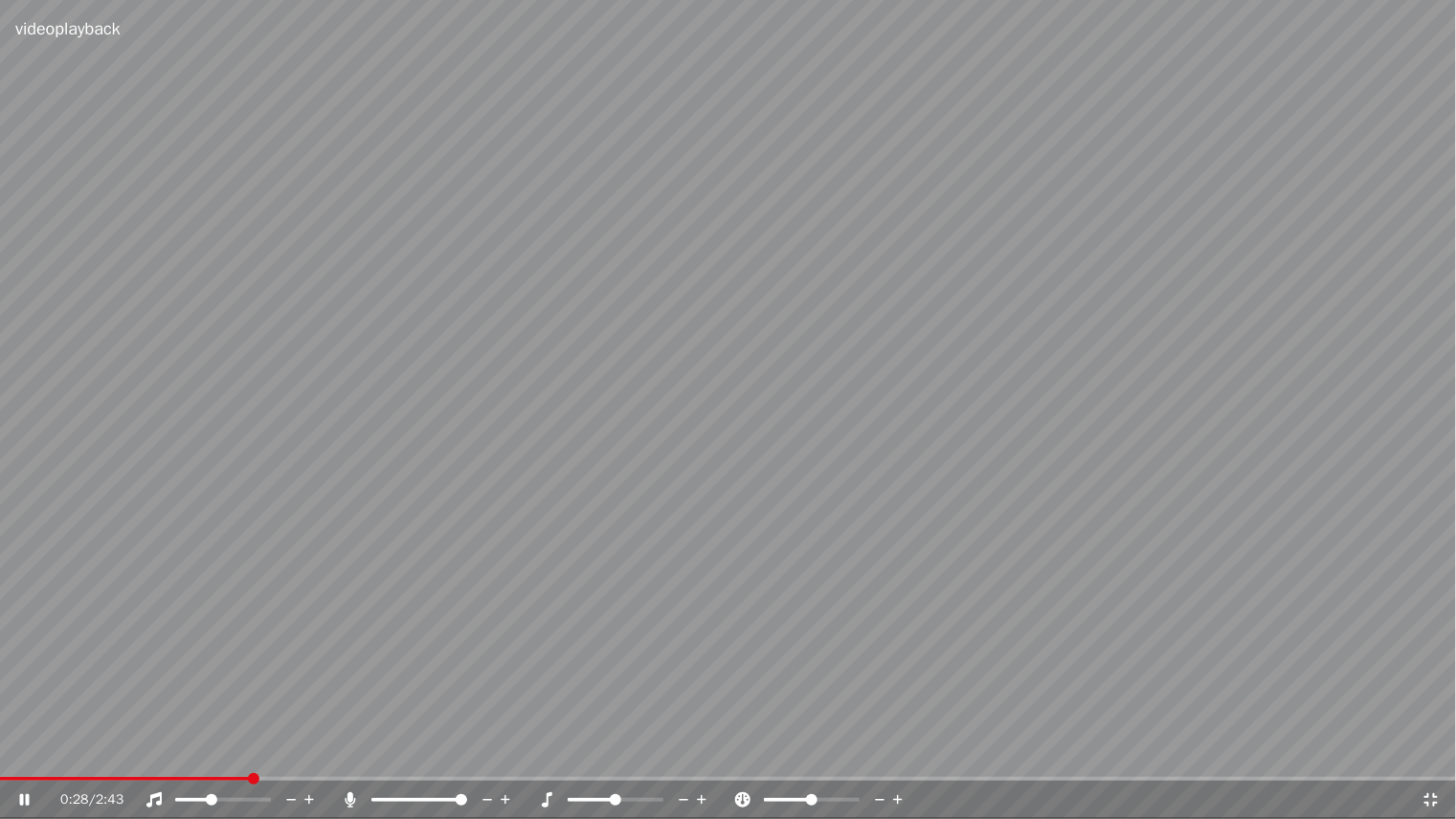 click on "[TIME]  /  [TIME]" at bounding box center [728, 800] 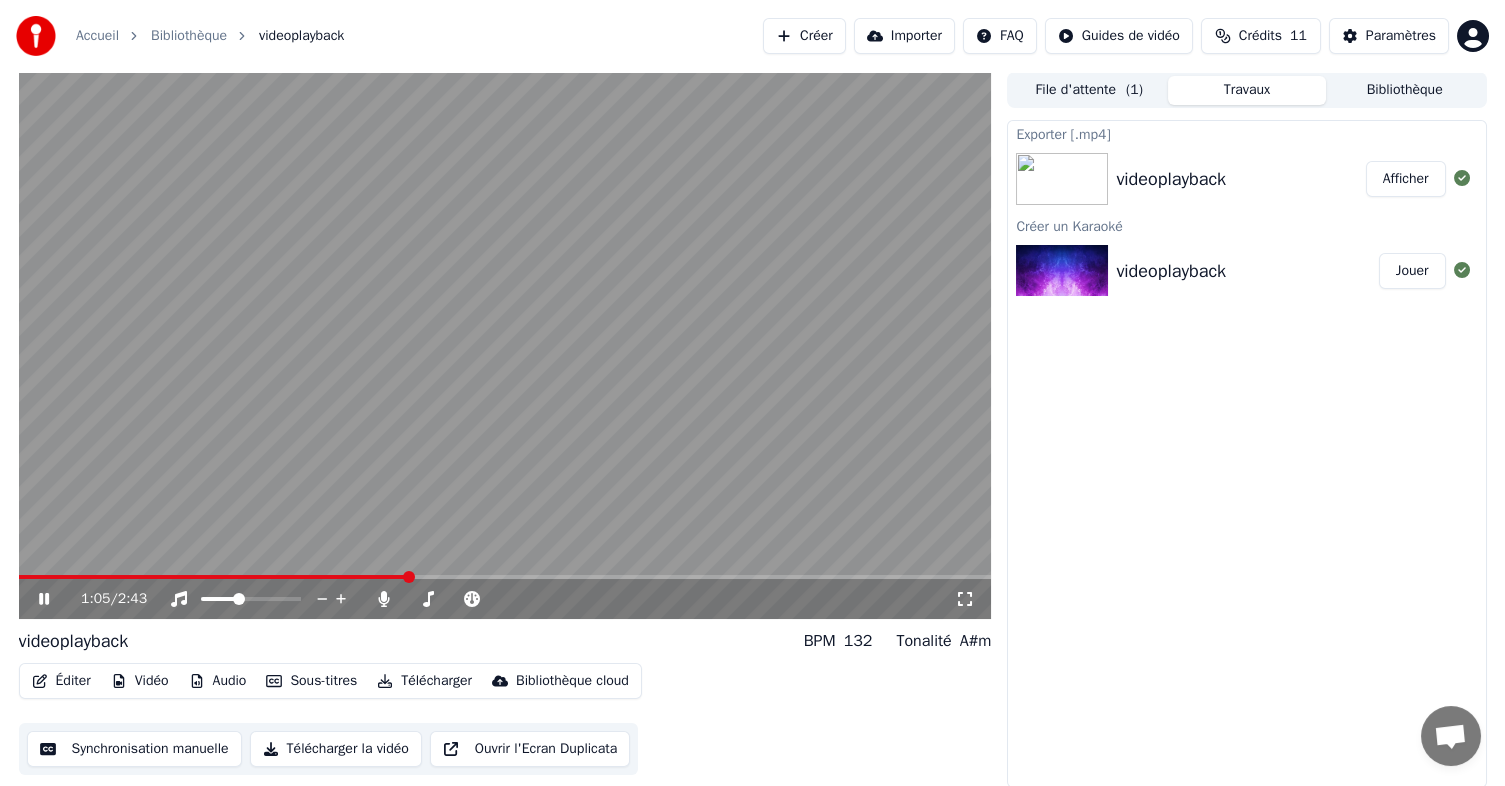 click 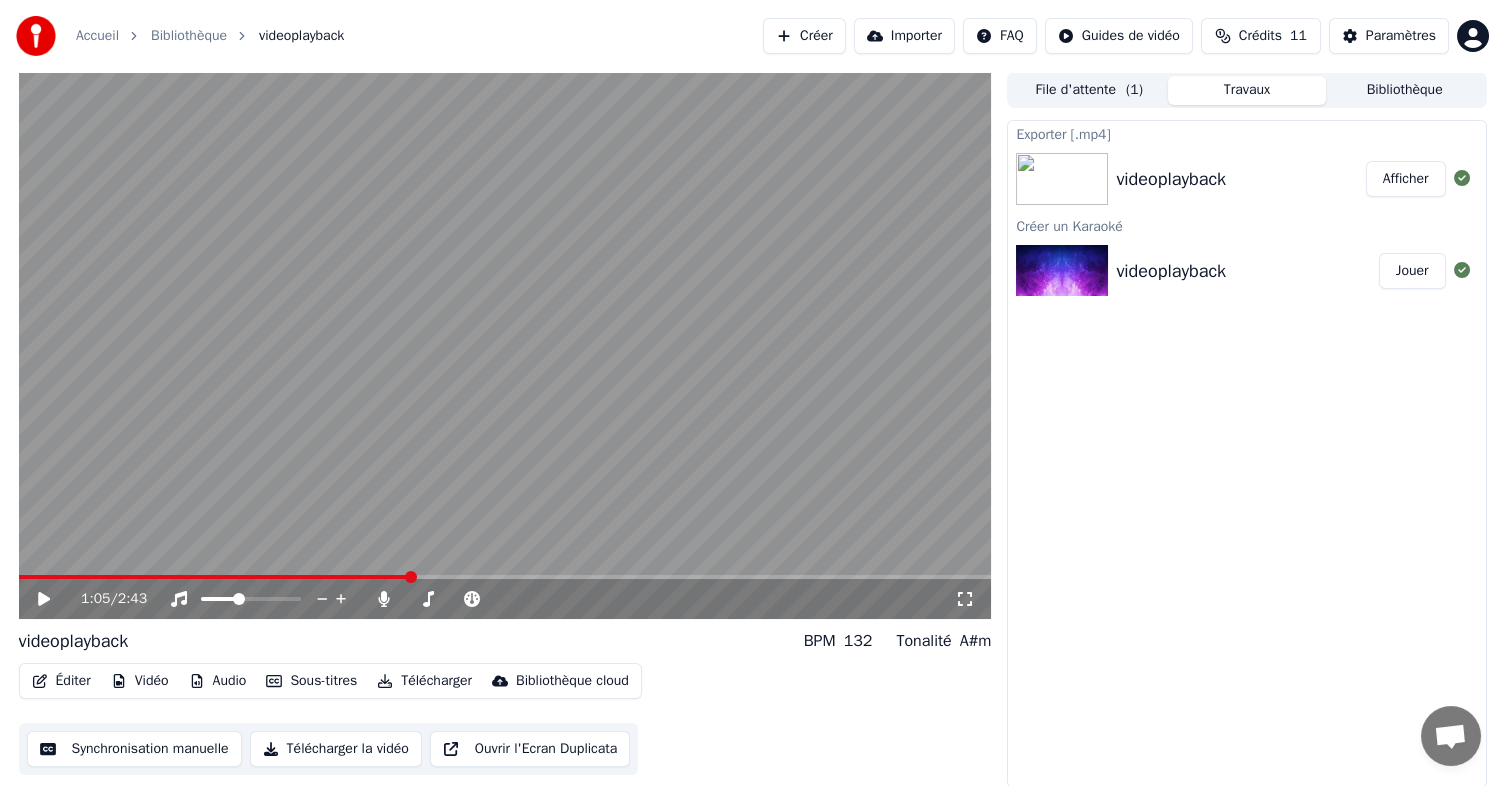 click on "videoplayback" at bounding box center (1247, 271) 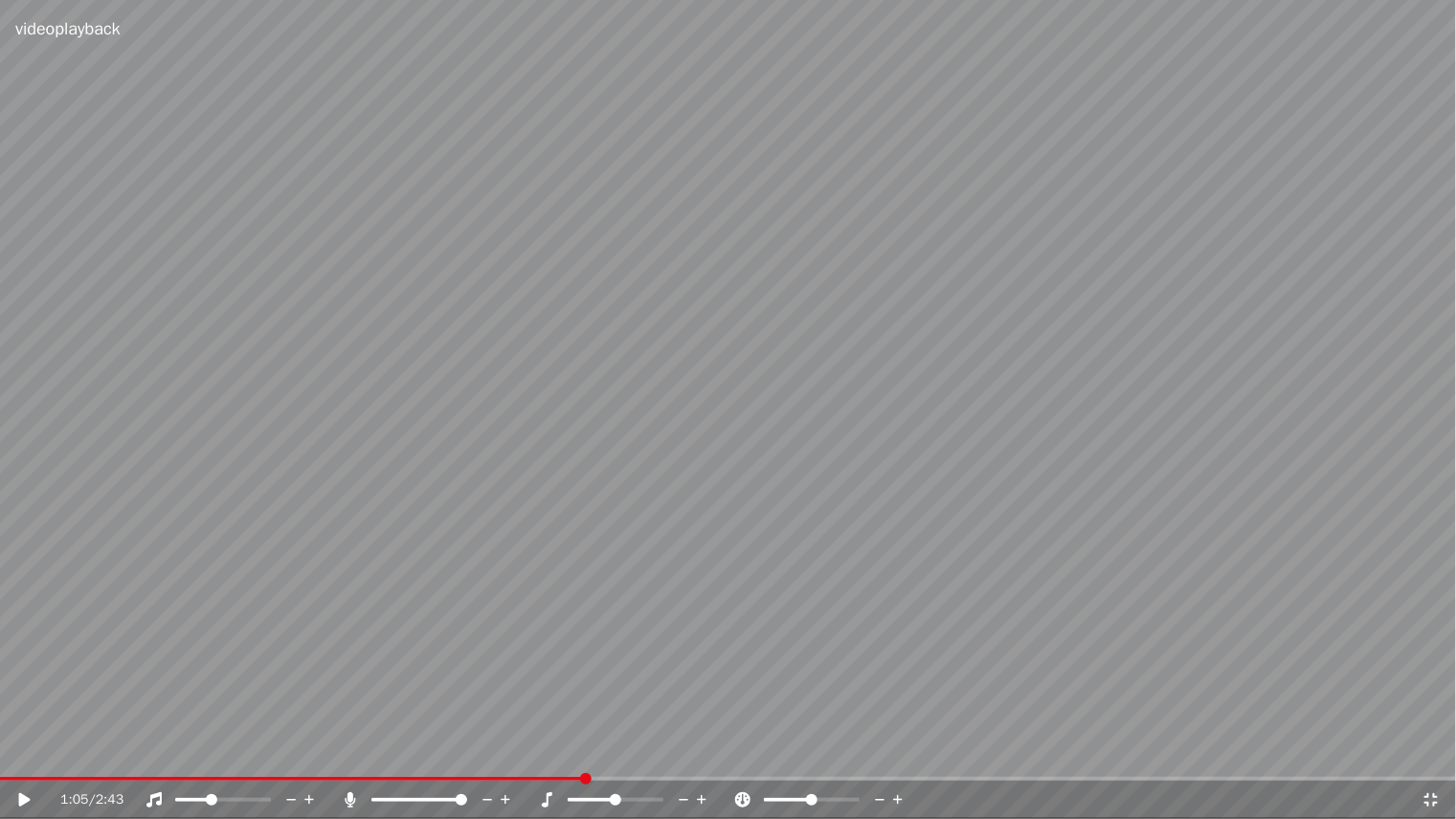 click at bounding box center [292, 779] 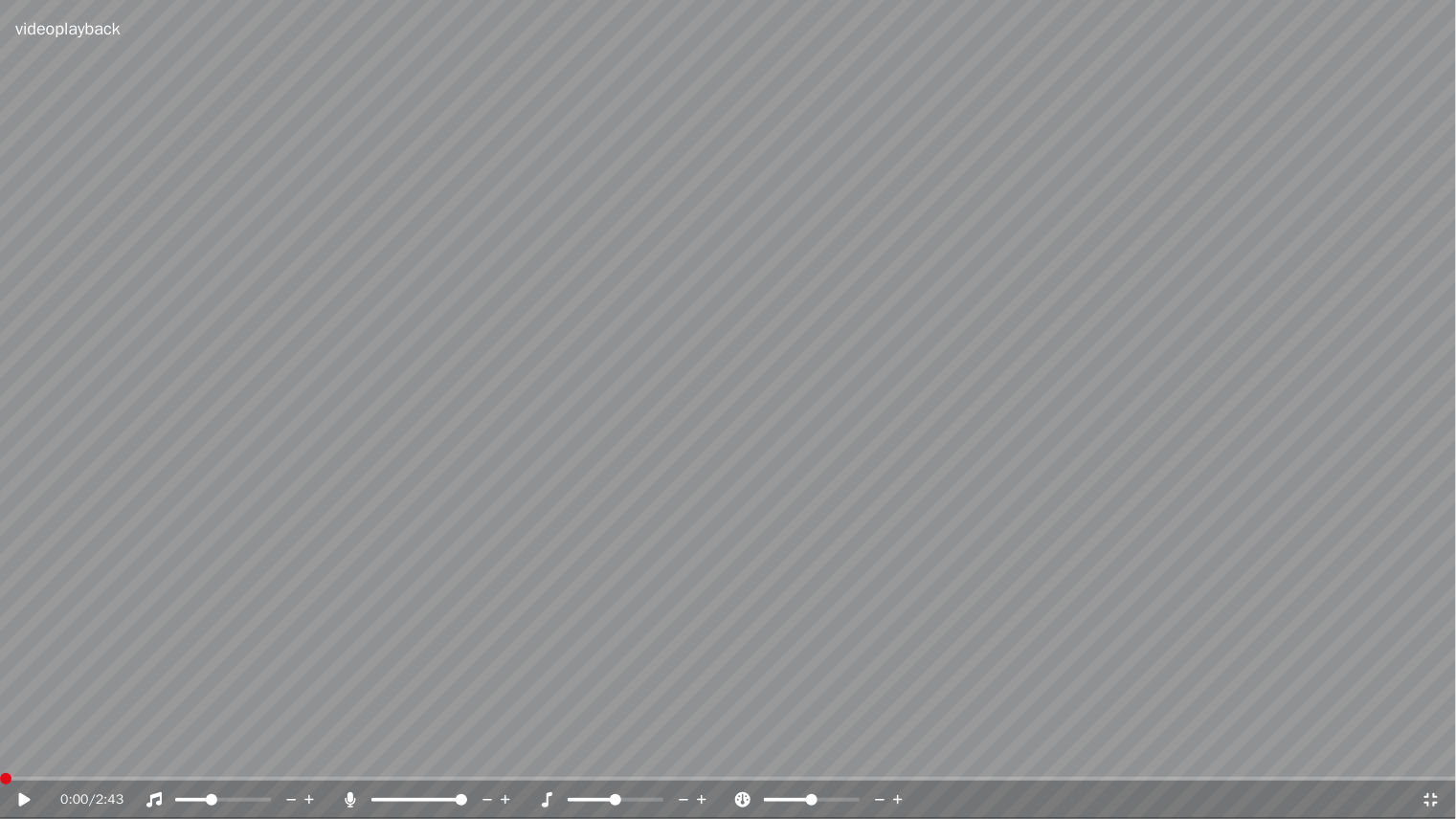 click at bounding box center (6, 779) 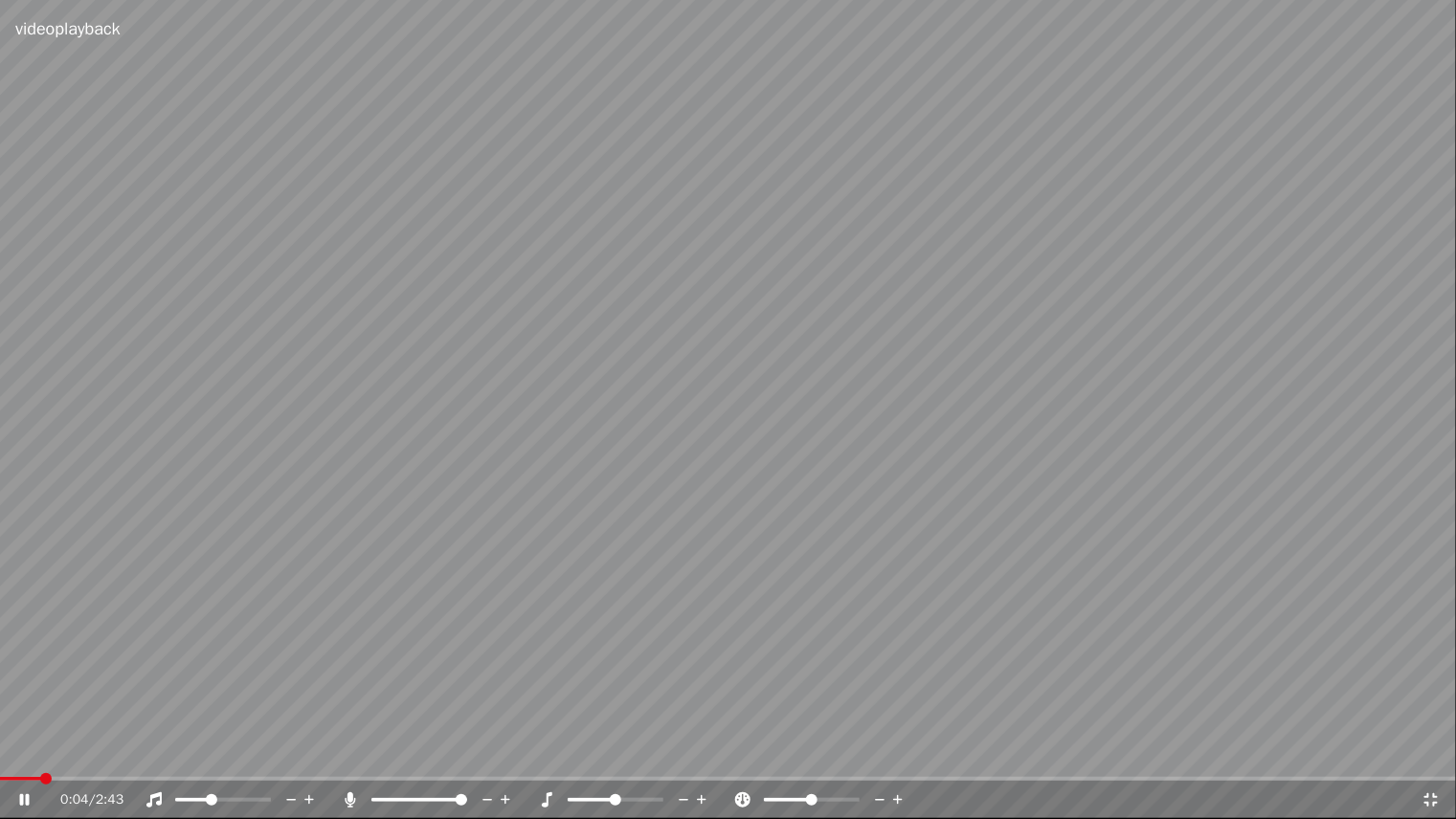 click 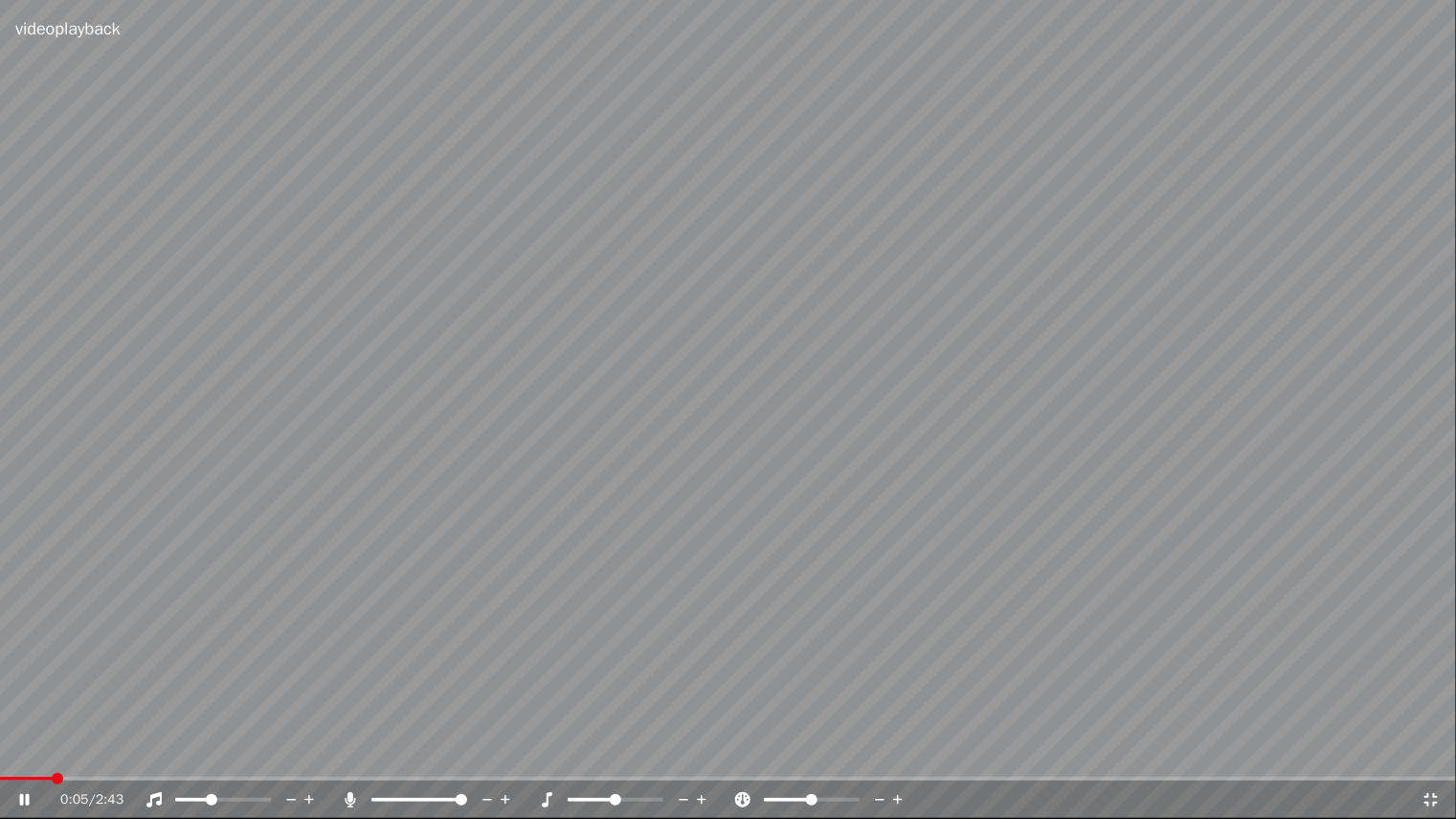click 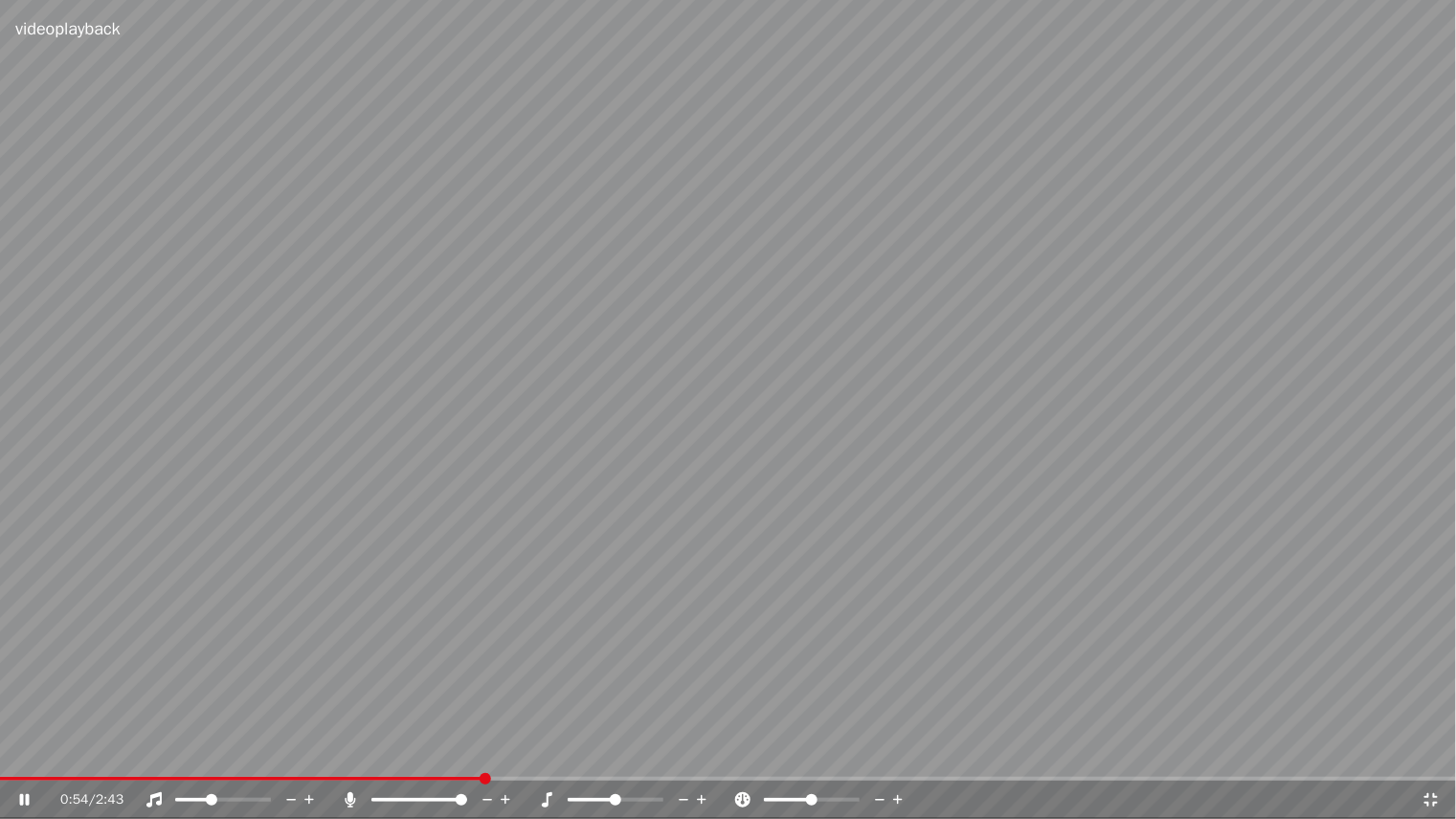 click 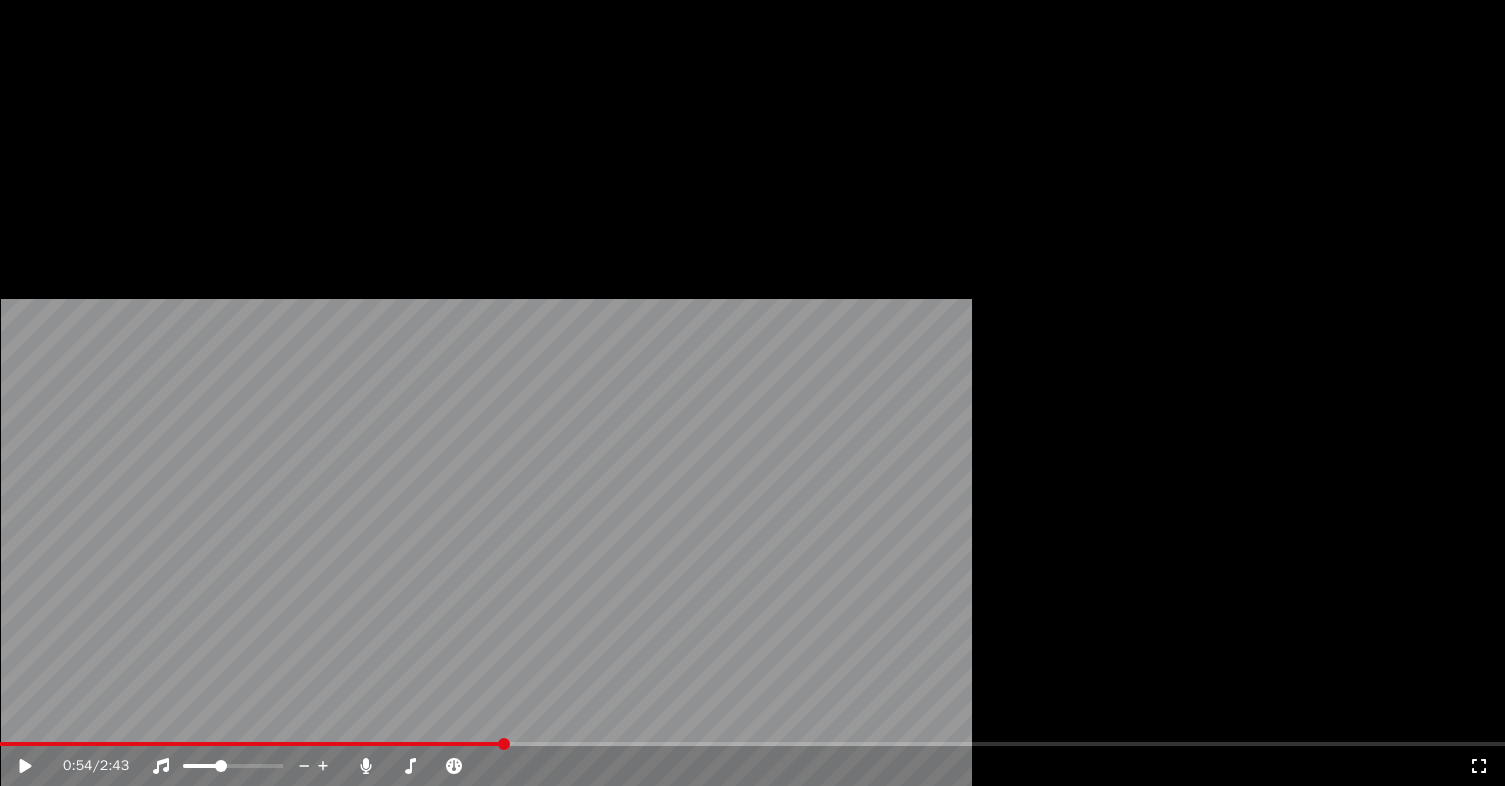 click on "Éditer" at bounding box center [61, 134] 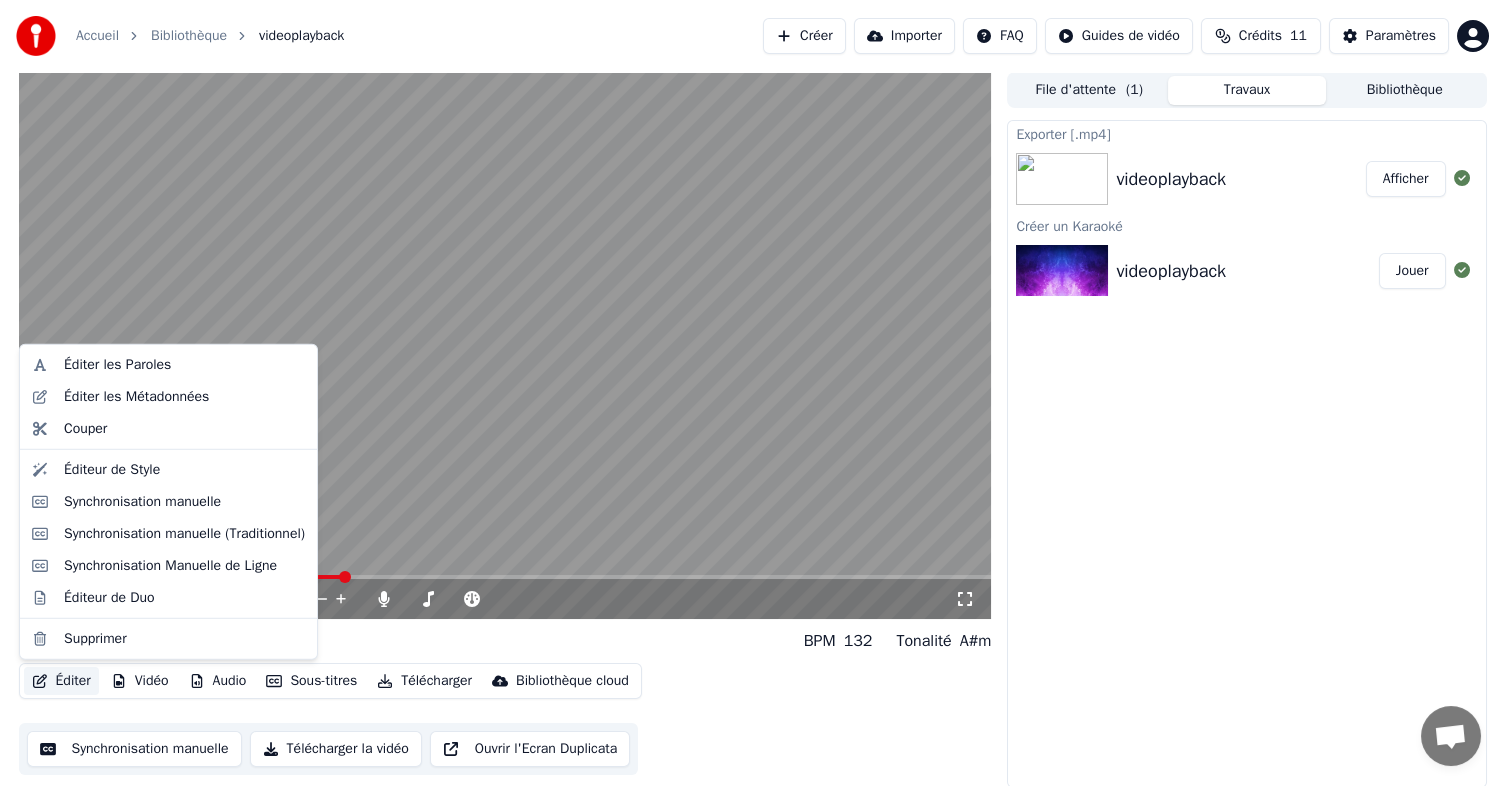 click on "Éditer" at bounding box center (61, 681) 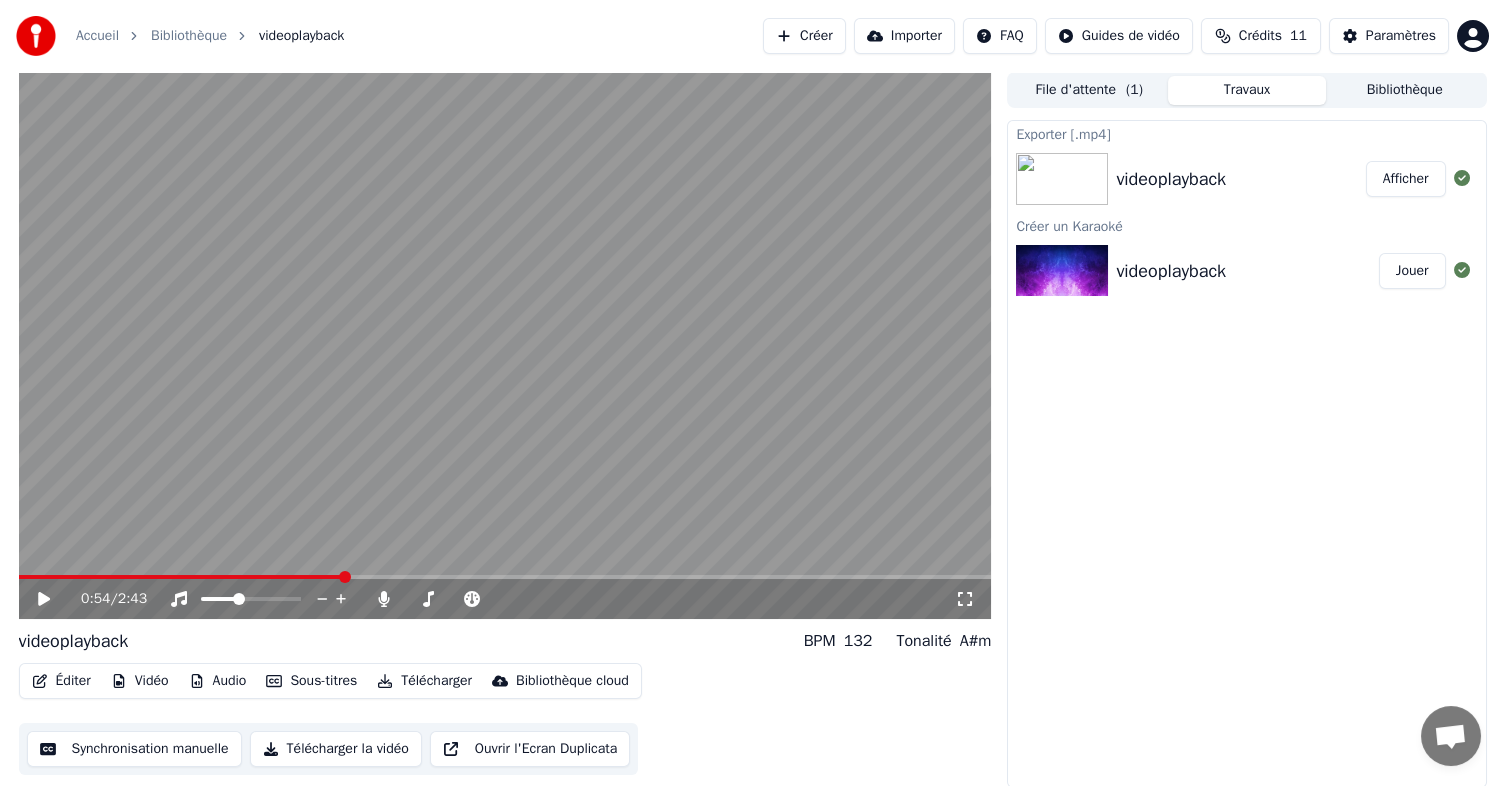 click on "Créer" at bounding box center [804, 36] 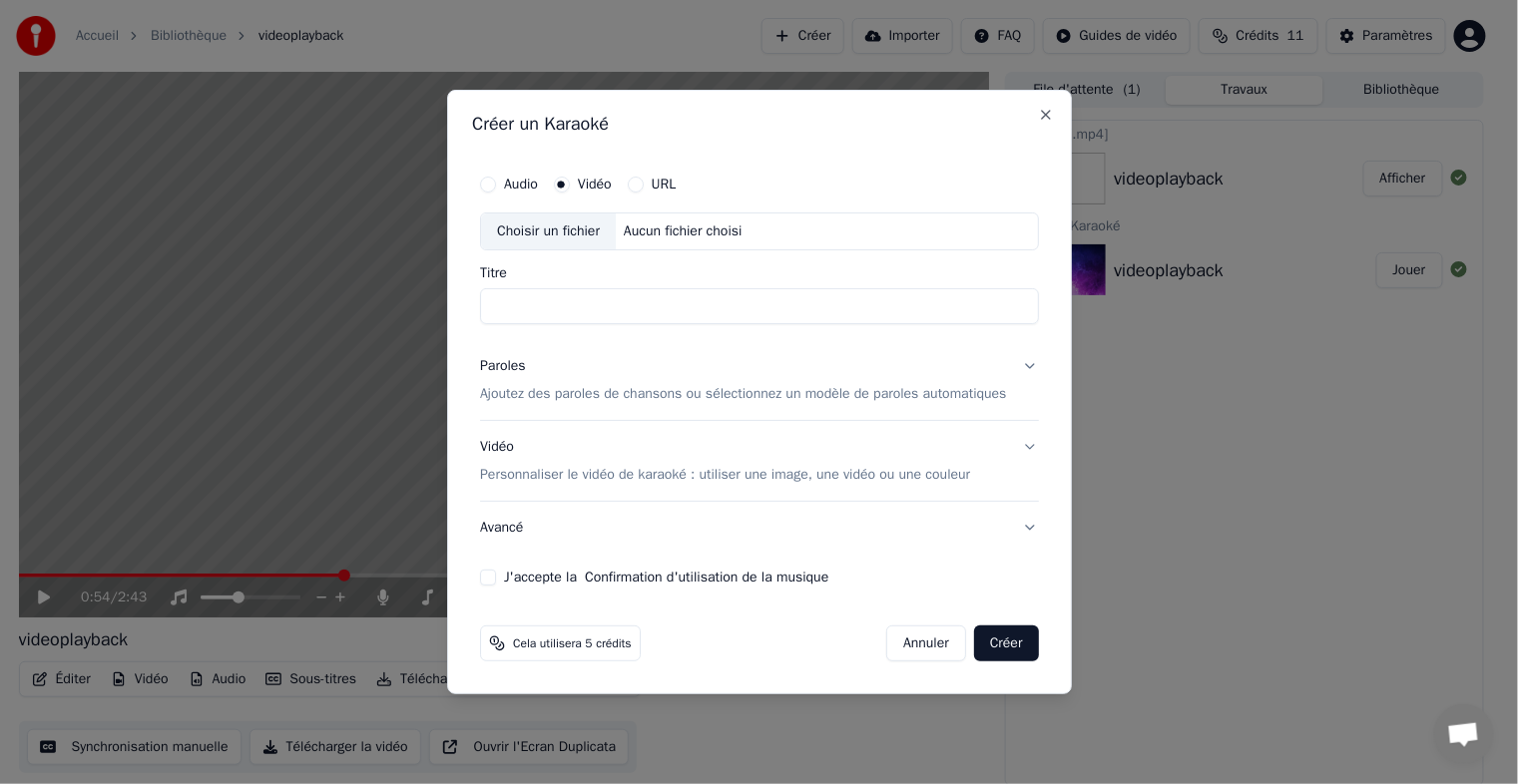click on "Titre" at bounding box center [759, 306] 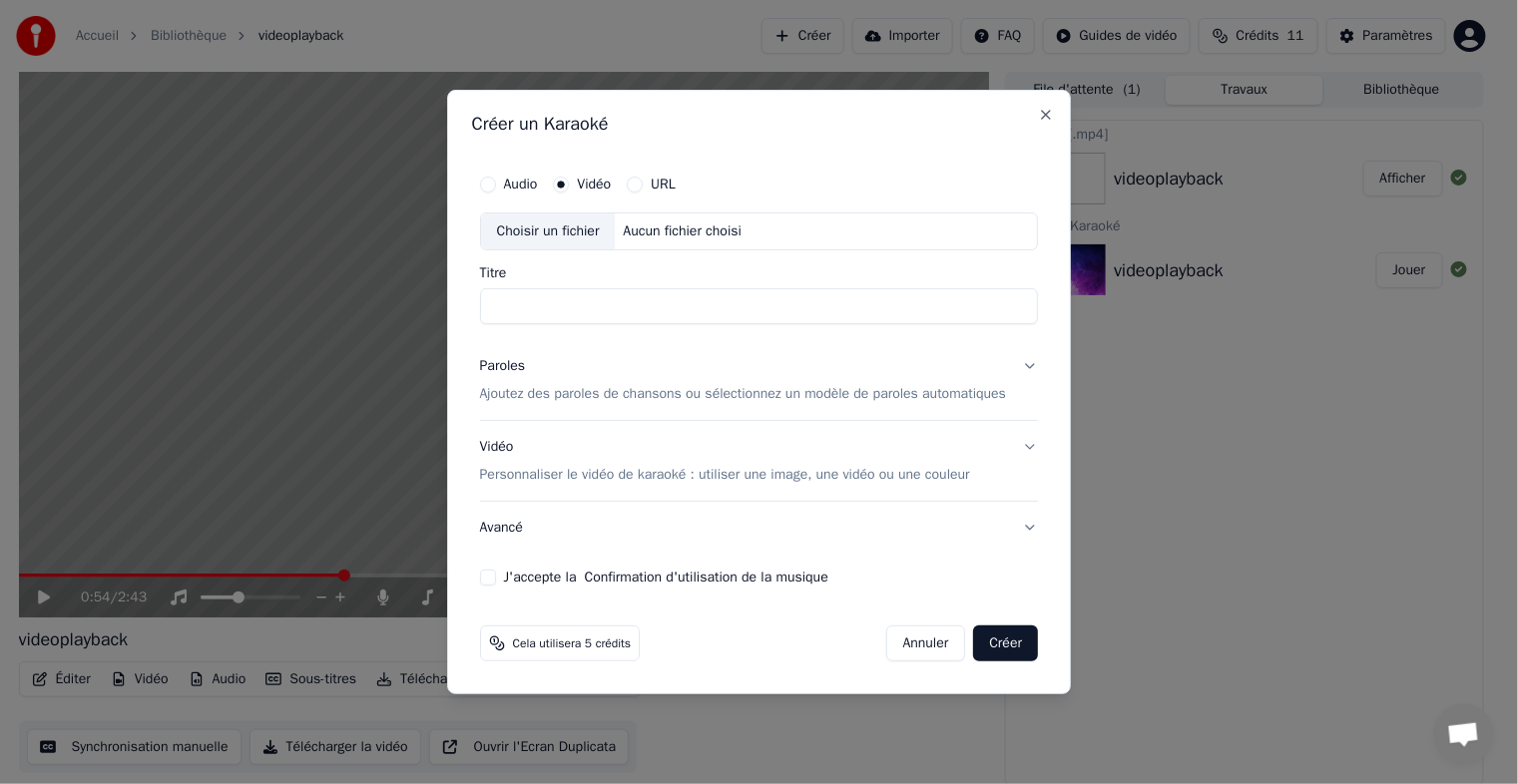 click on "Ajoutez des paroles de chansons ou sélectionnez un modèle de paroles automatiques" at bounding box center (744, 394) 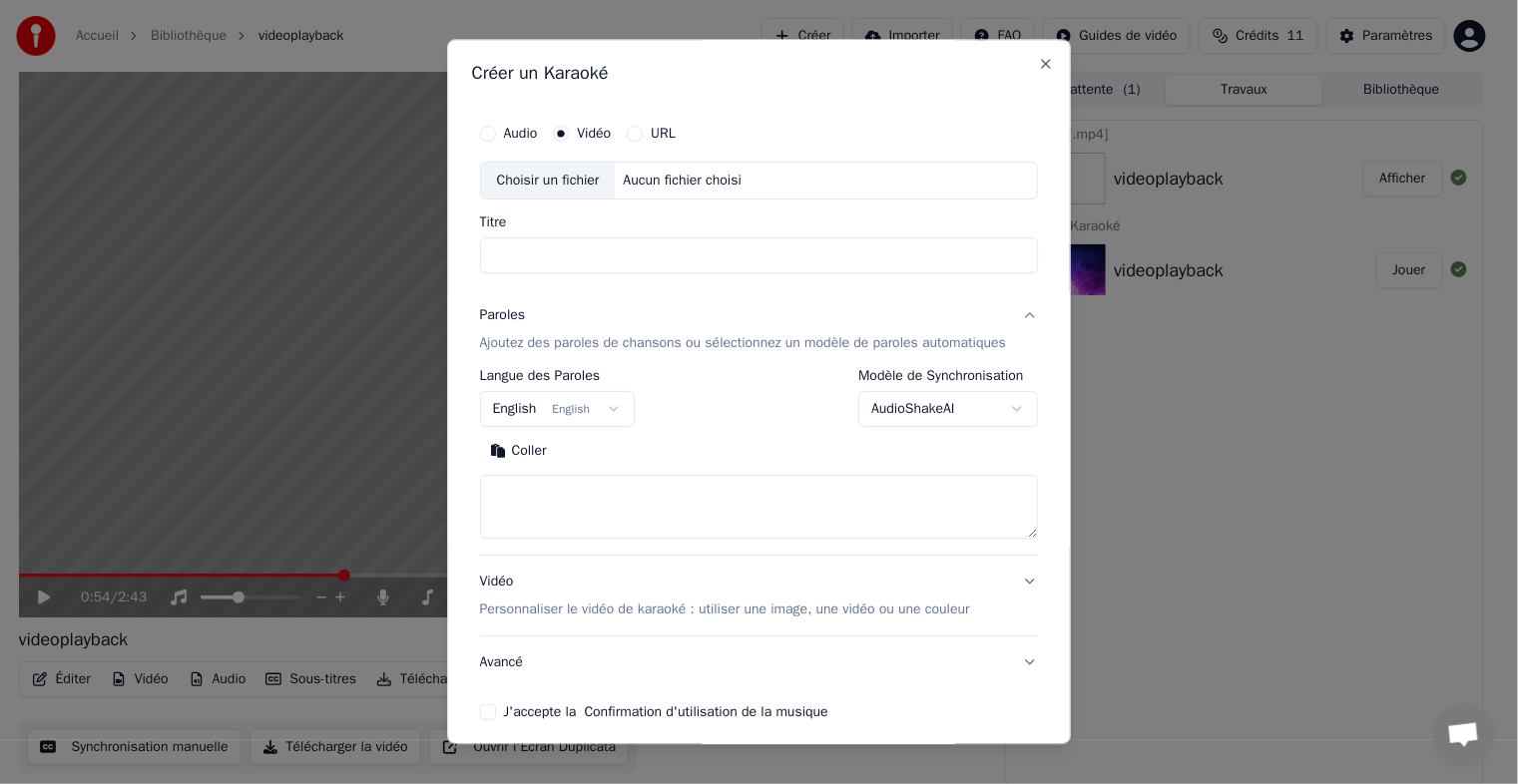 click on "English English" at bounding box center (558, 409) 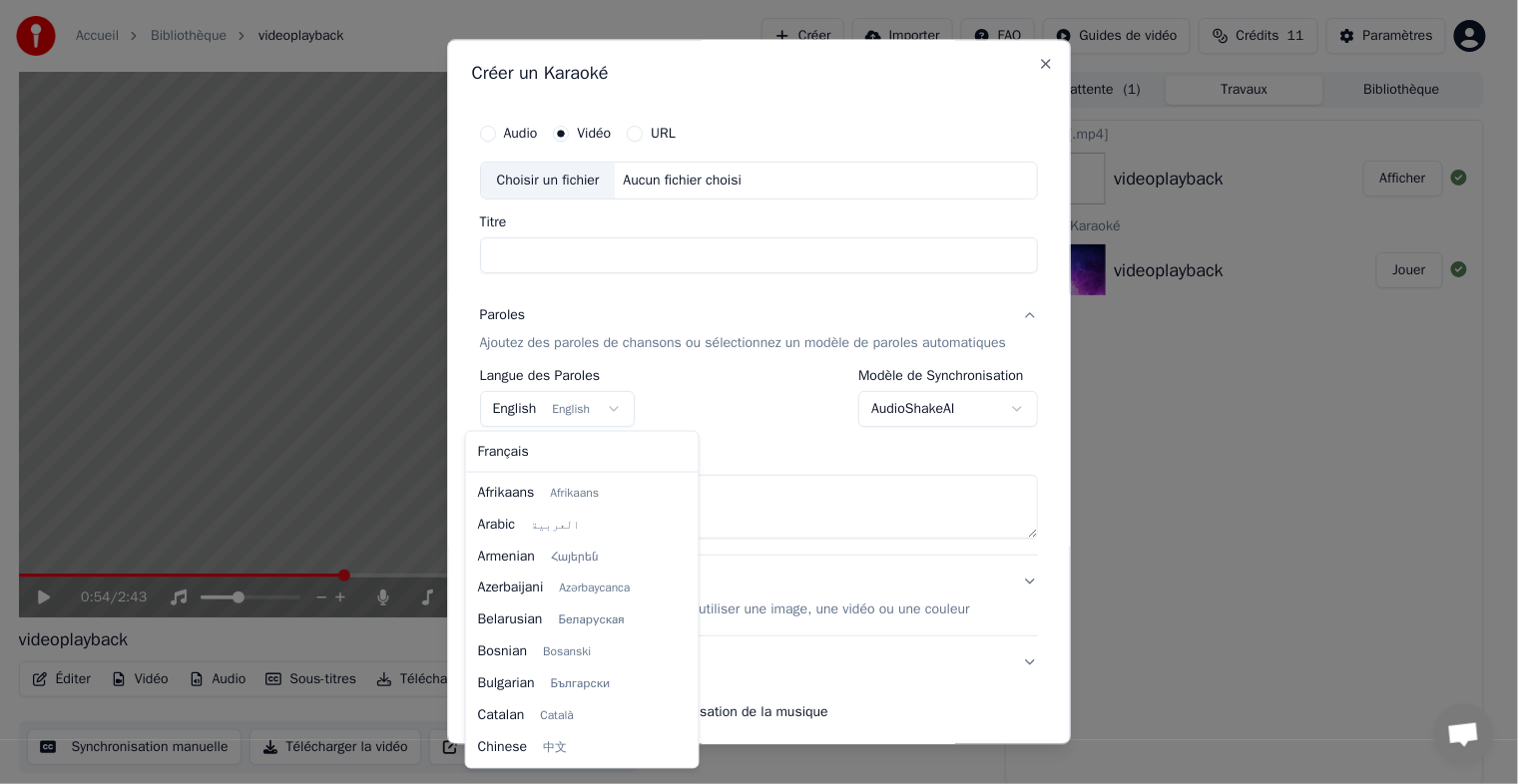 scroll, scrollTop: 159, scrollLeft: 0, axis: vertical 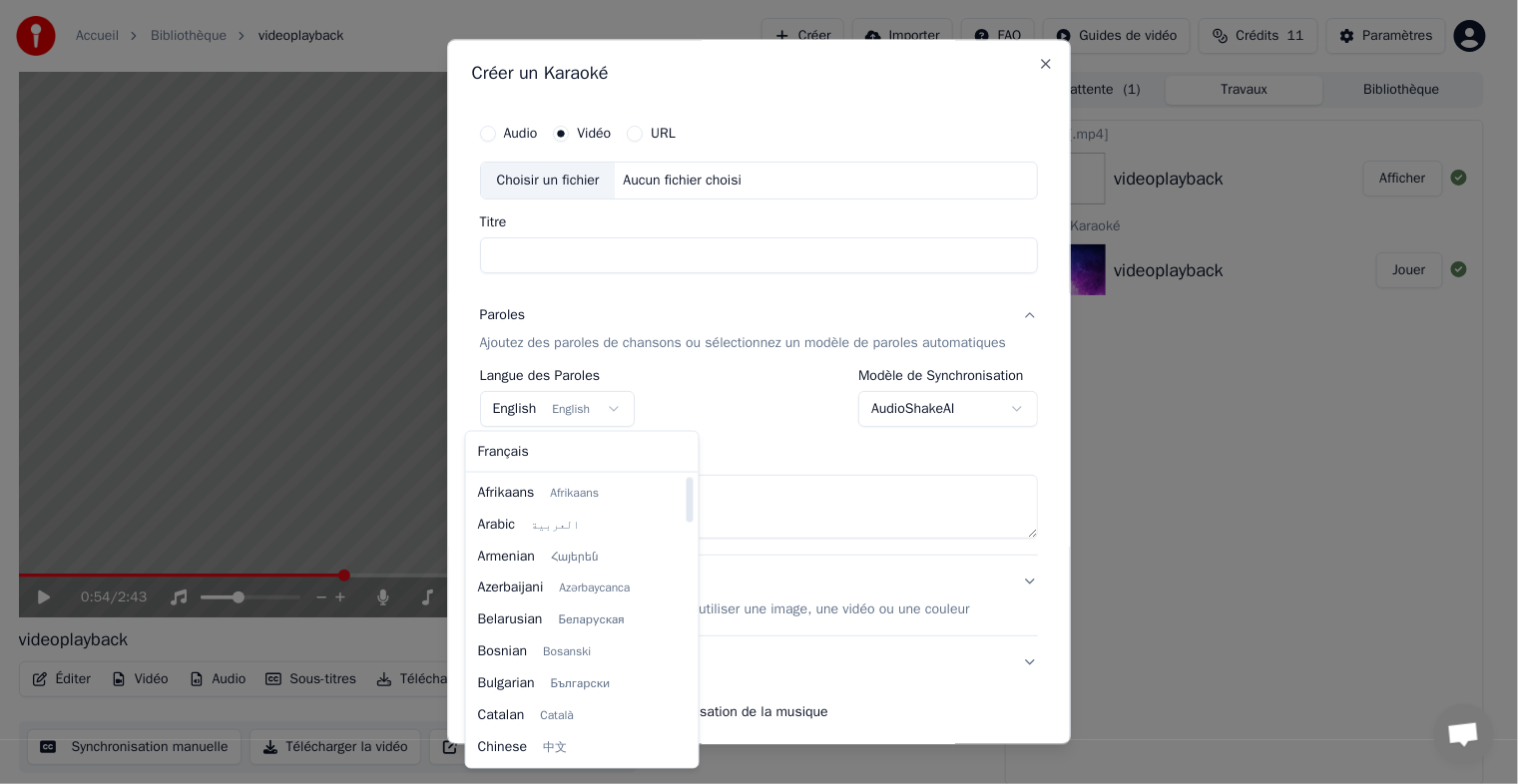 select on "**" 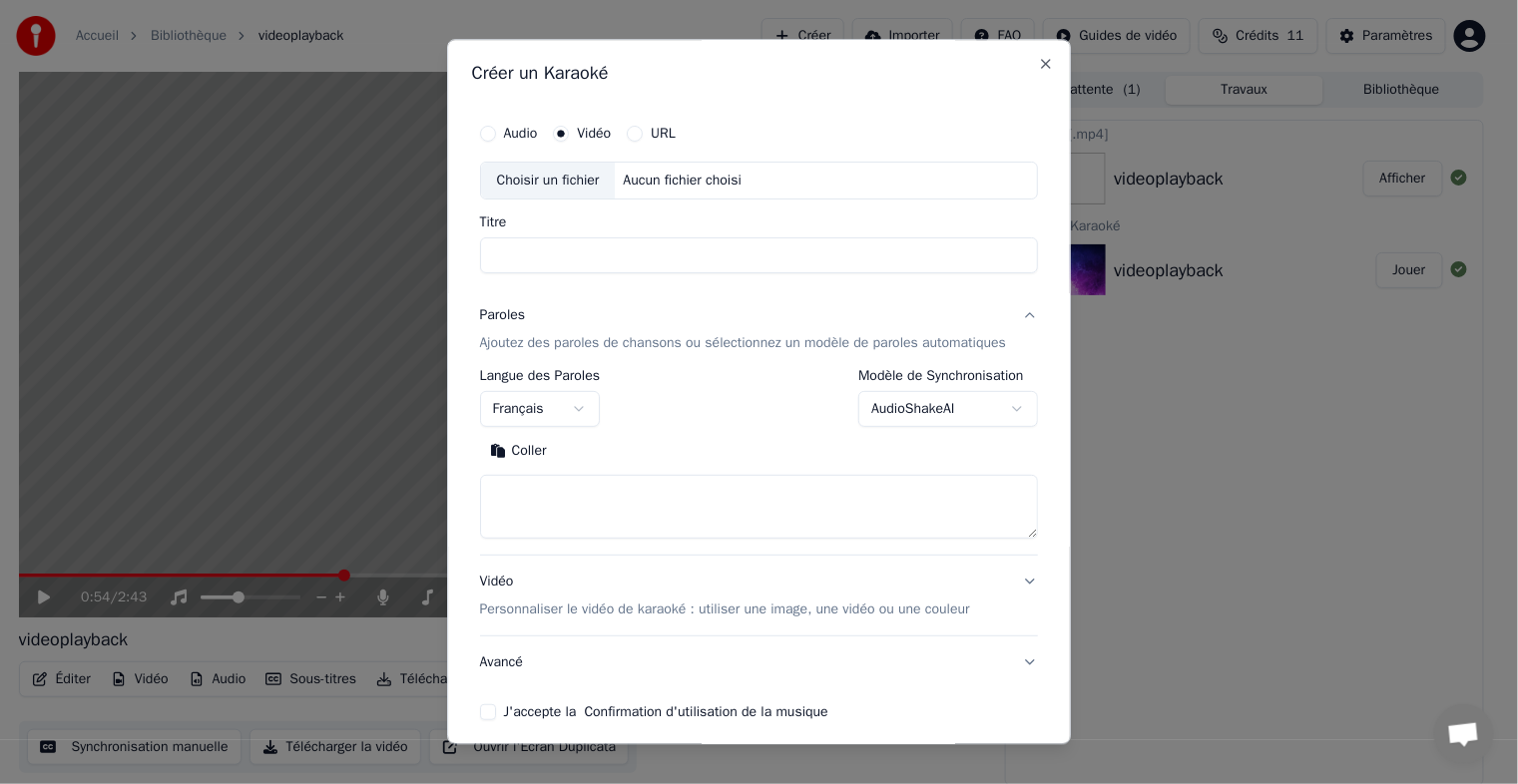 click at bounding box center [759, 507] 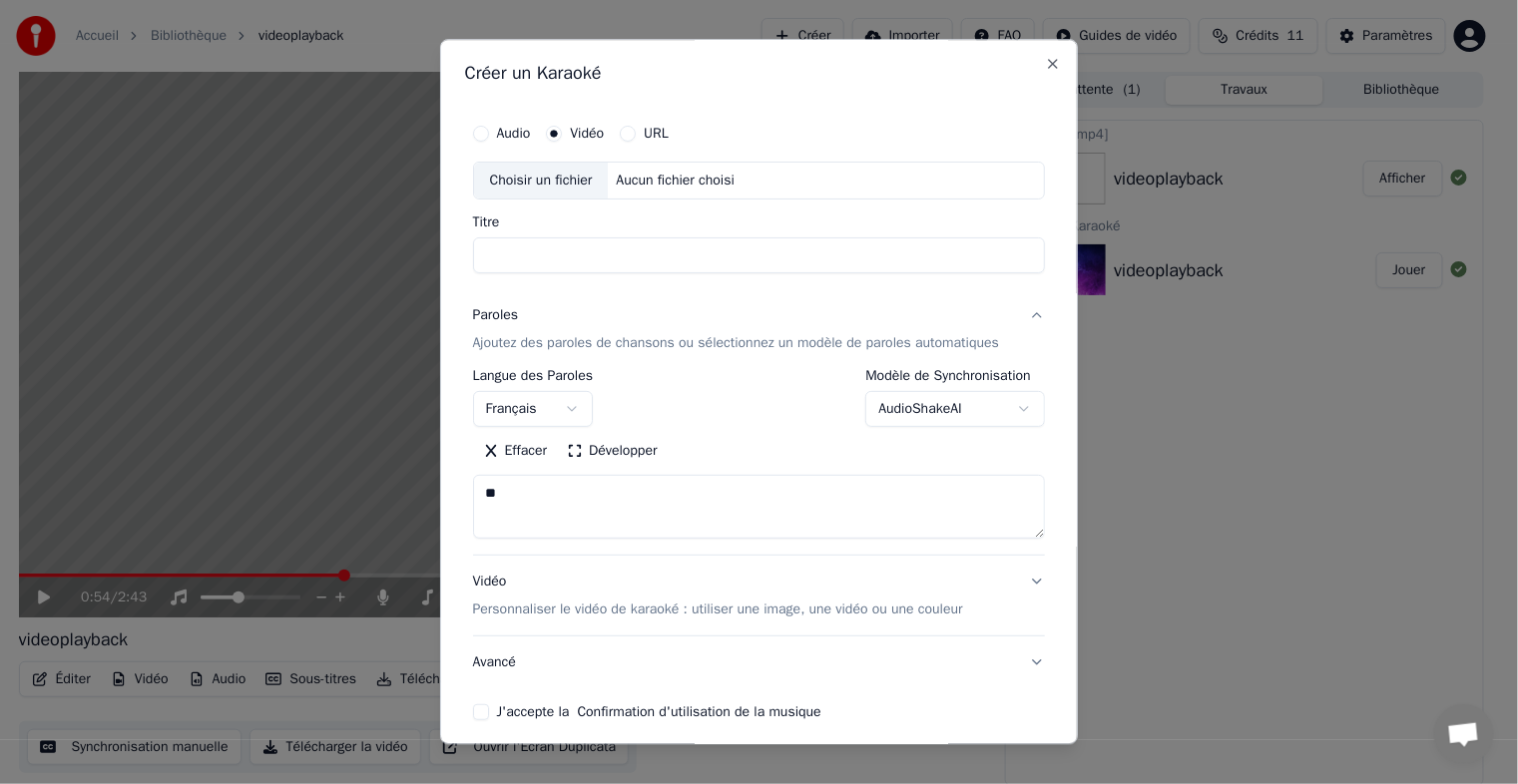 type on "*" 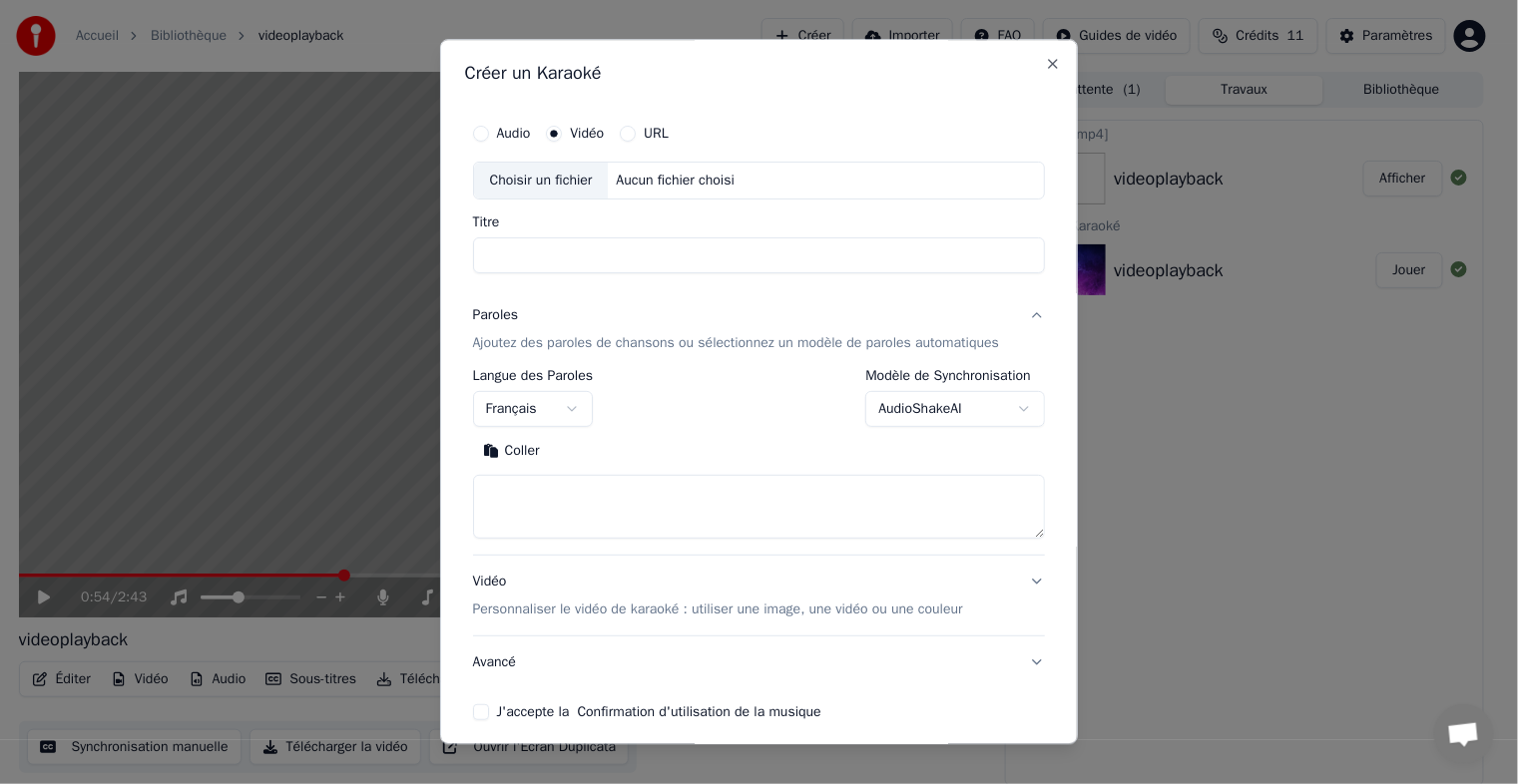 click at bounding box center (759, 507) 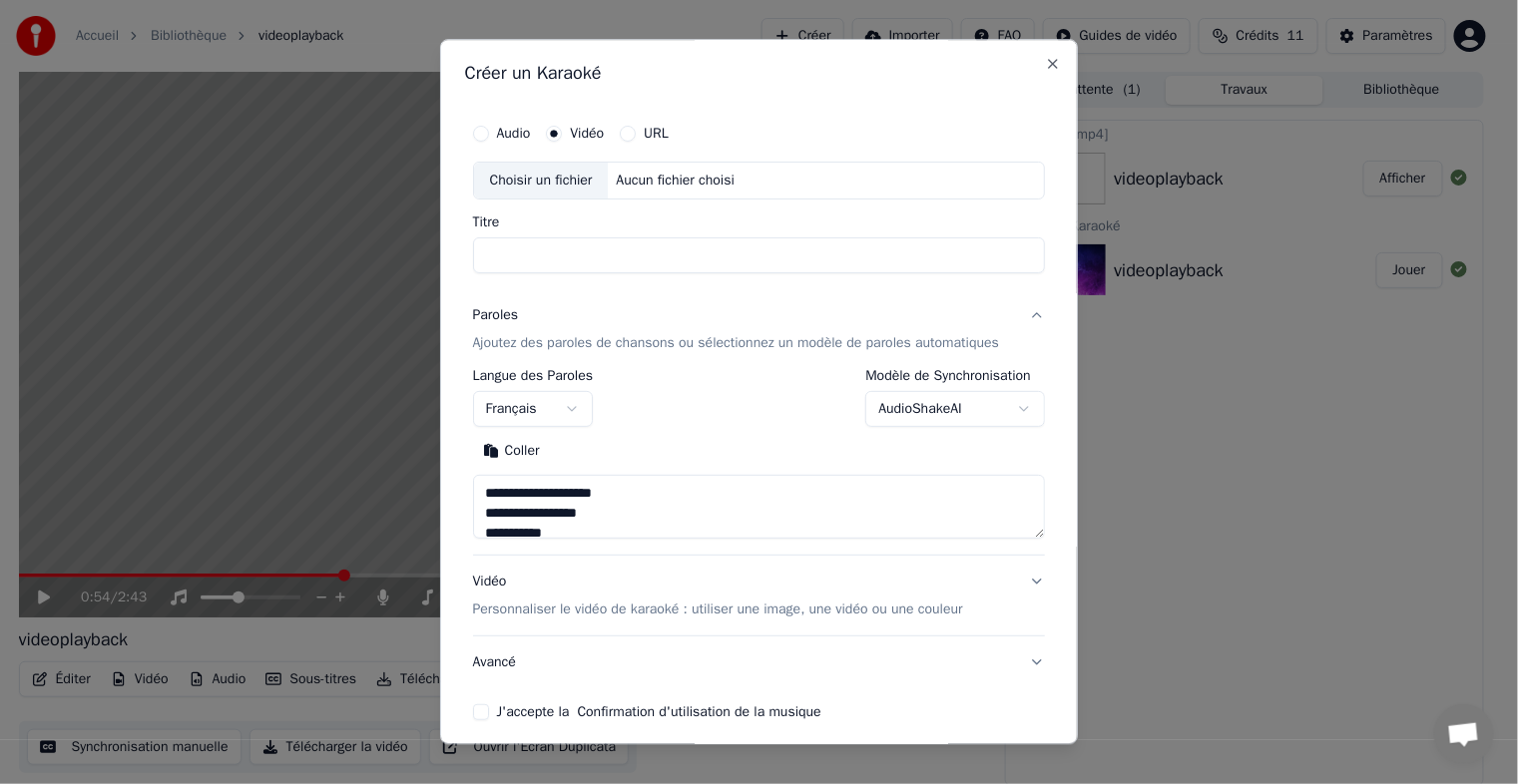 scroll, scrollTop: 1459, scrollLeft: 0, axis: vertical 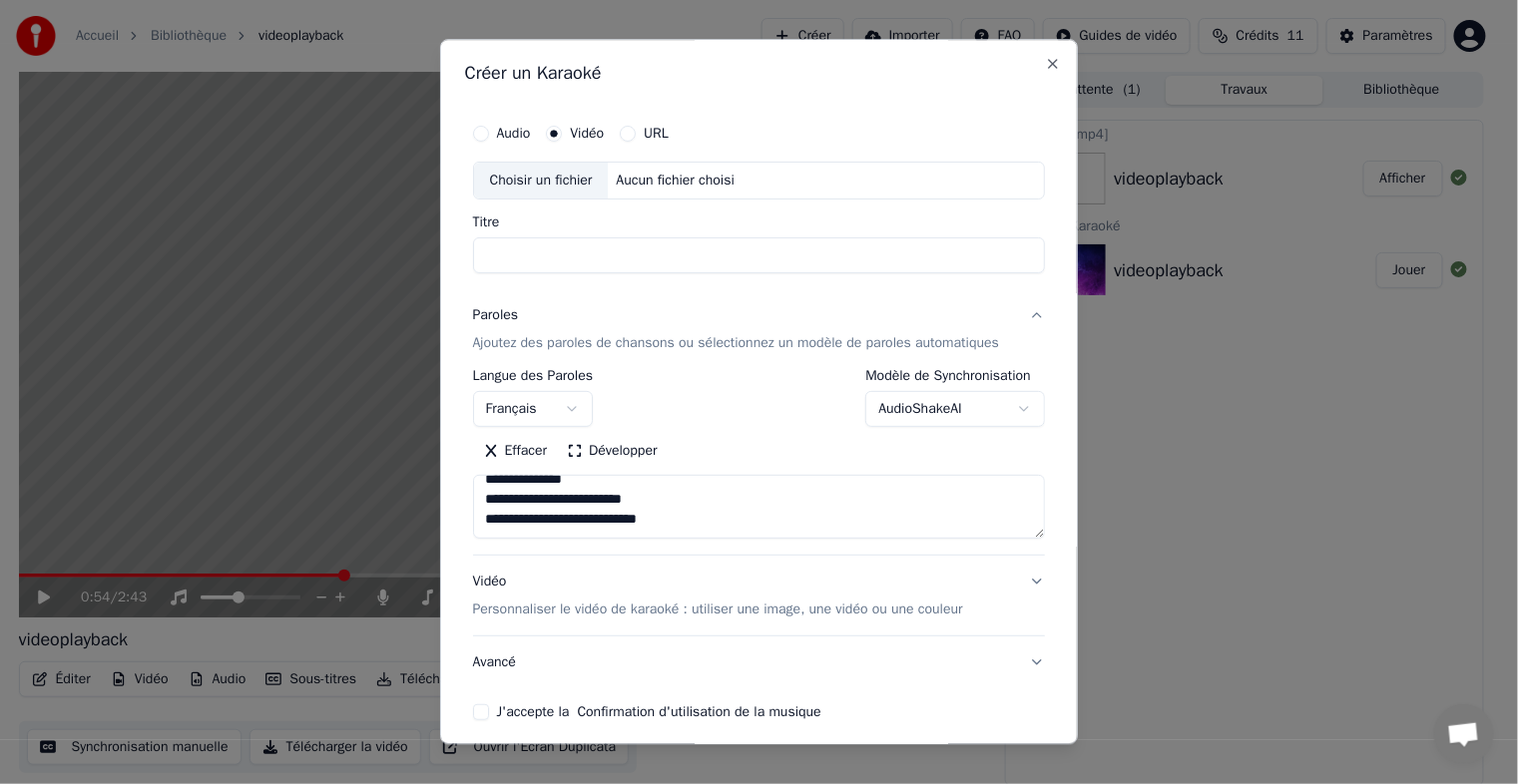 type on "**********" 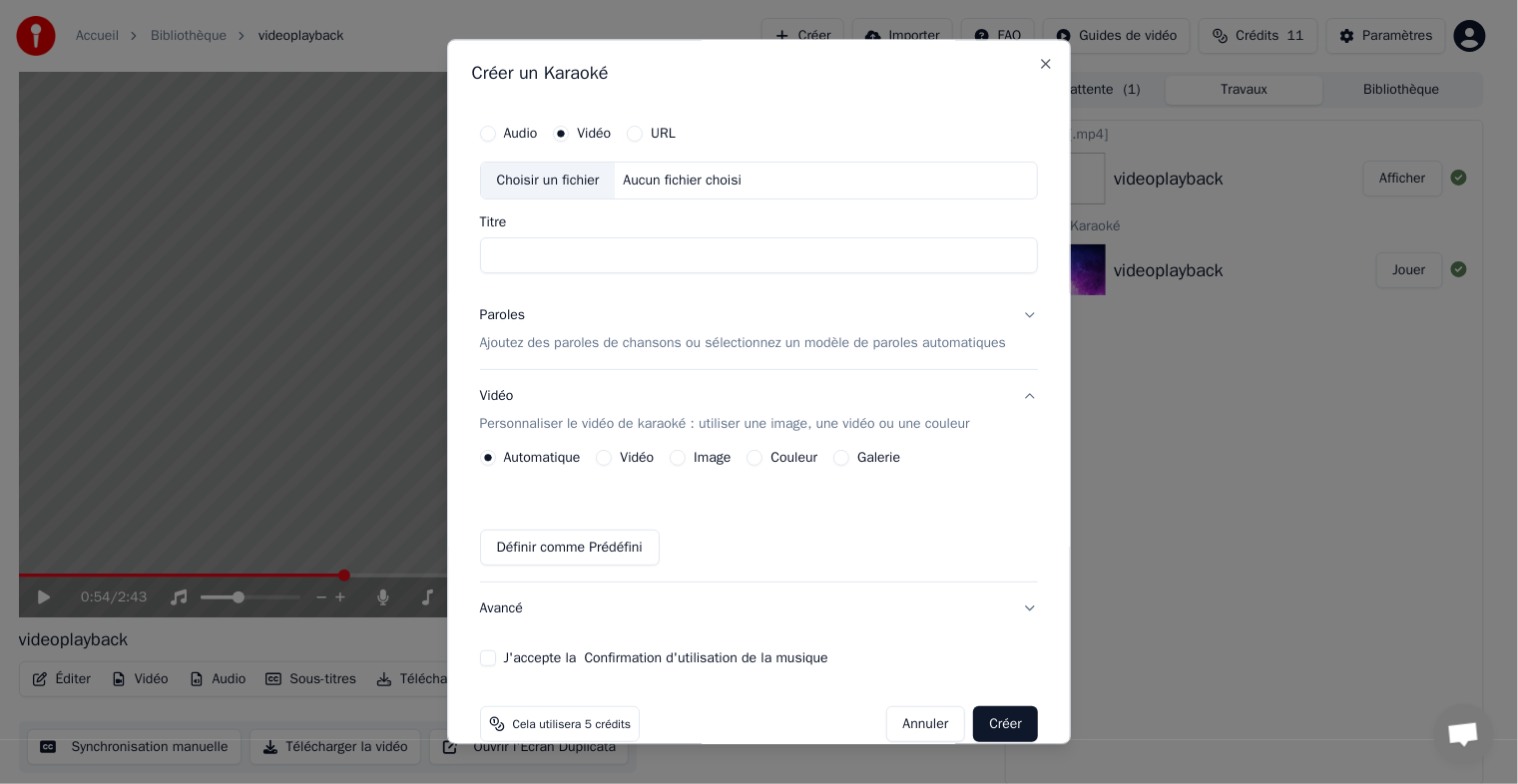 click on "Image" at bounding box center [712, 458] 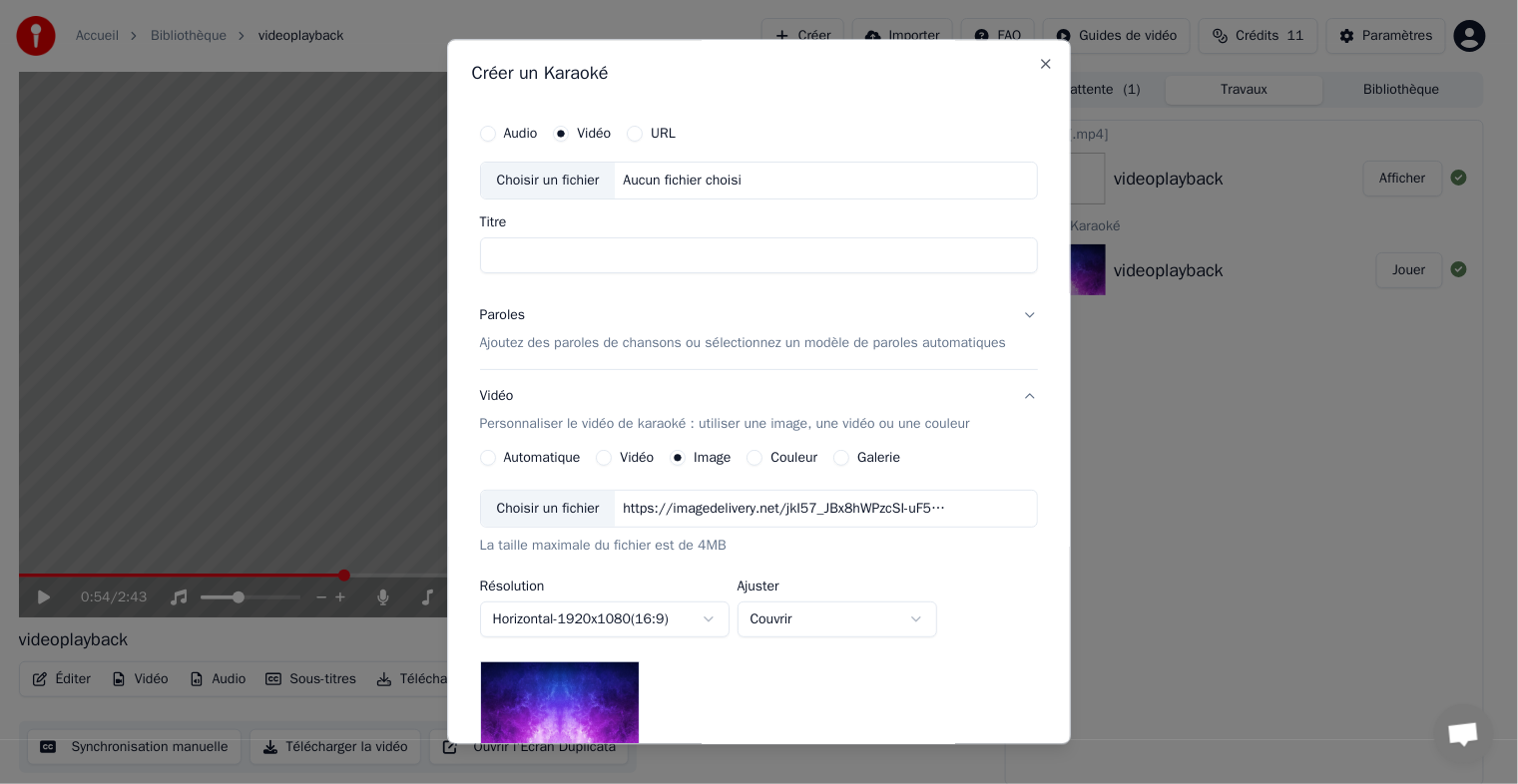 click on "https://imagedelivery.net/jkI57_JBx8hWPzcSI-uF5w/c7639807-3f76-4ea5-9112-66e75e03d200/16x9" at bounding box center (785, 509) 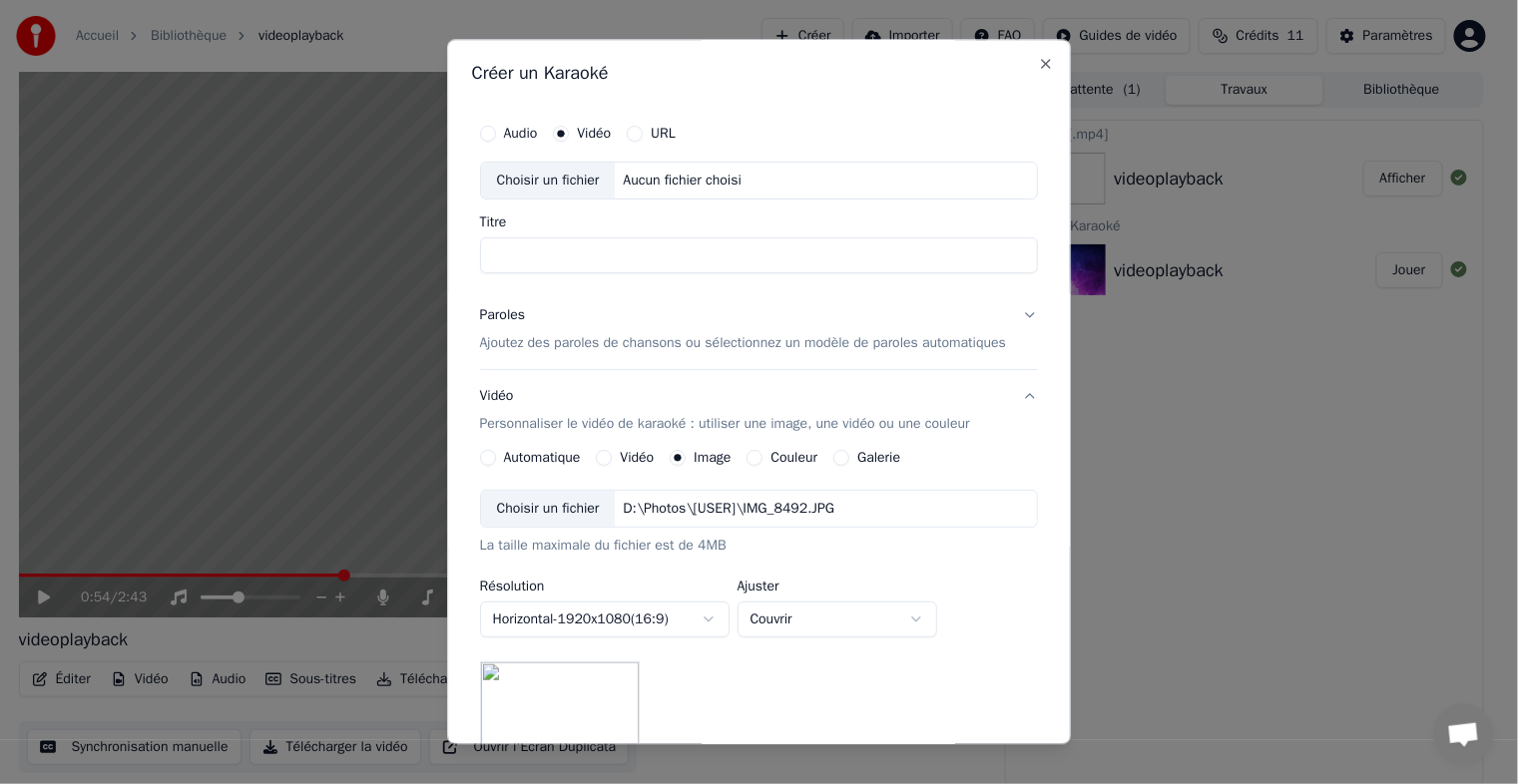 scroll, scrollTop: 289, scrollLeft: 0, axis: vertical 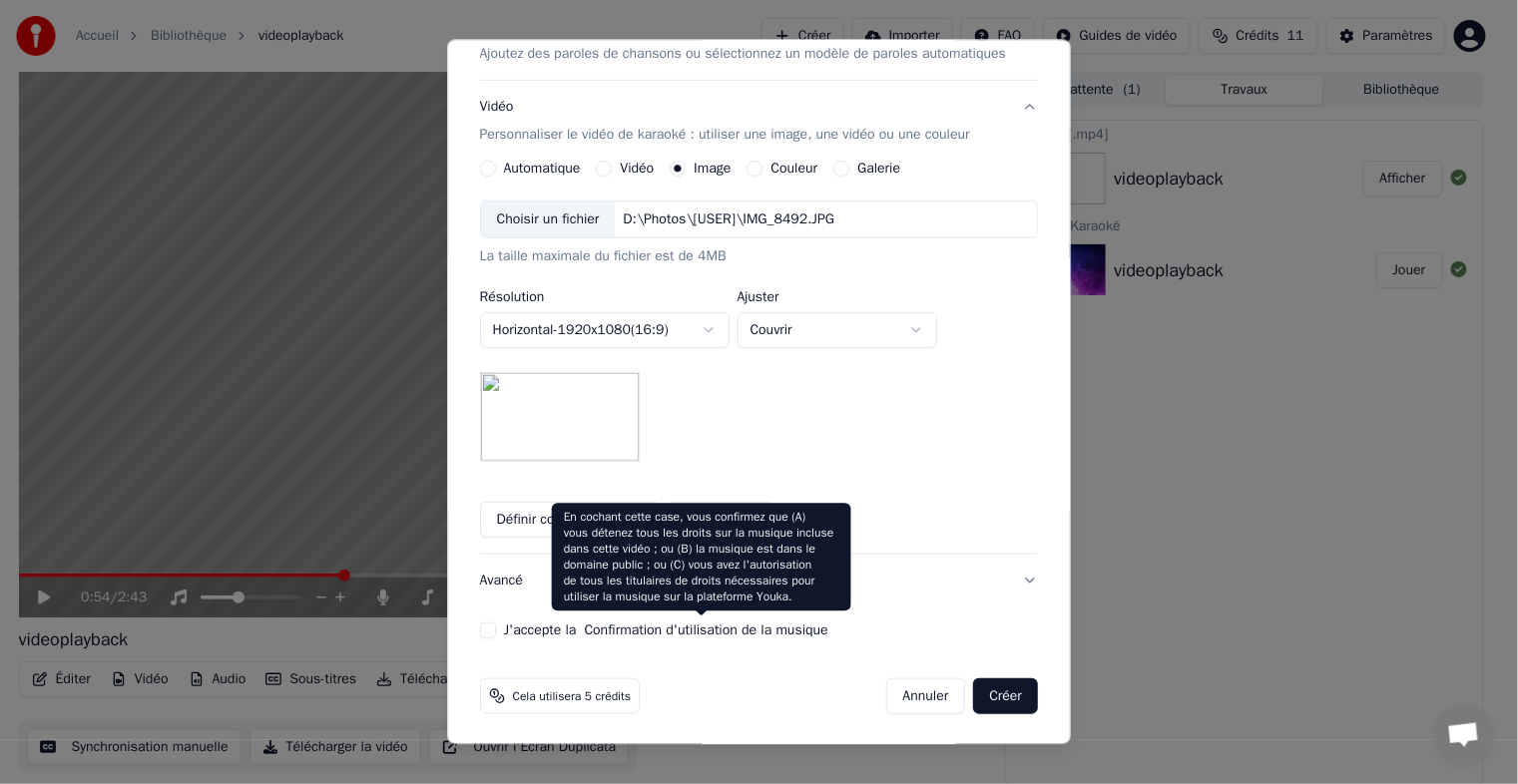 click on "Confirmation d'utilisation de la musique" at bounding box center [707, 630] 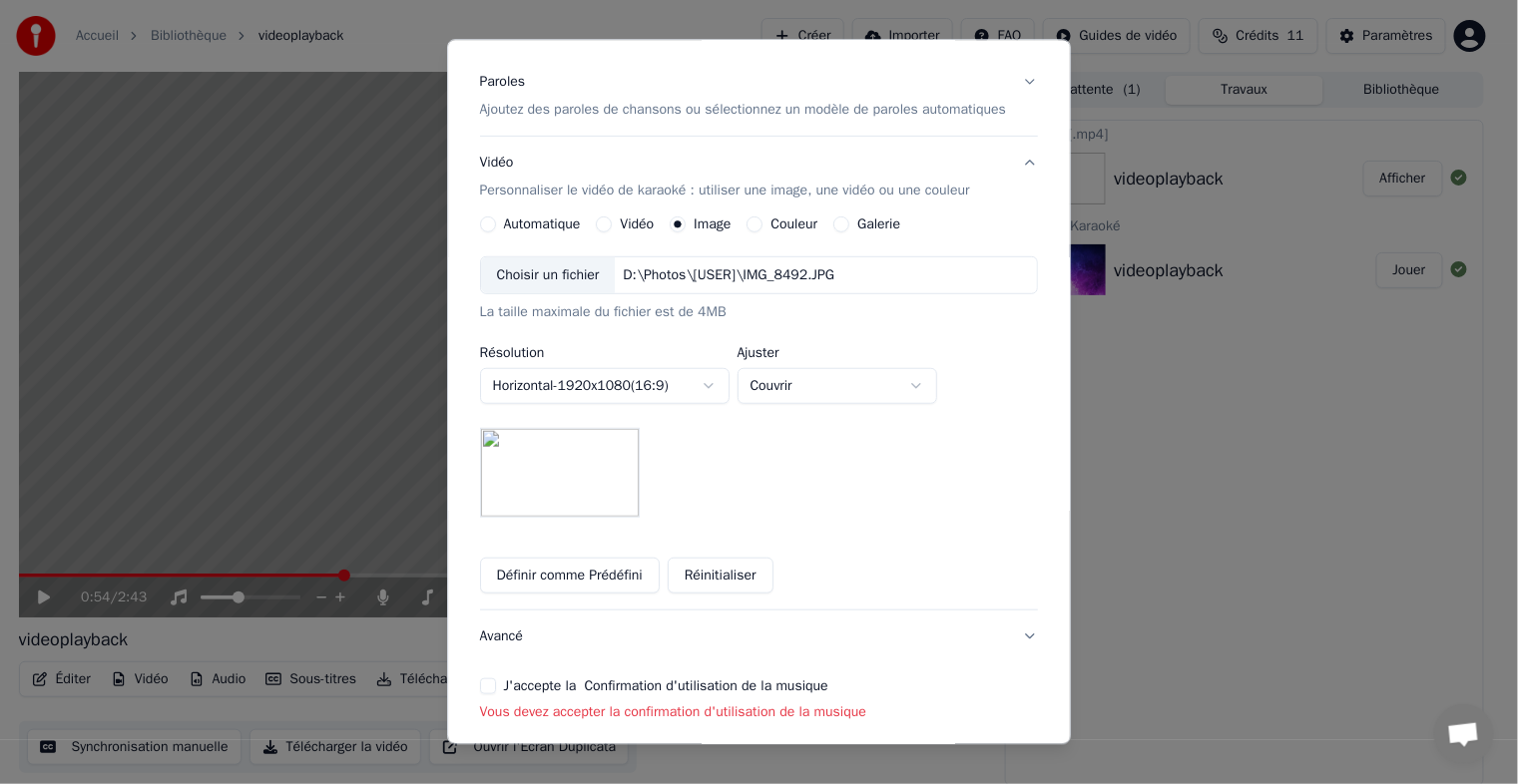 scroll, scrollTop: 345, scrollLeft: 0, axis: vertical 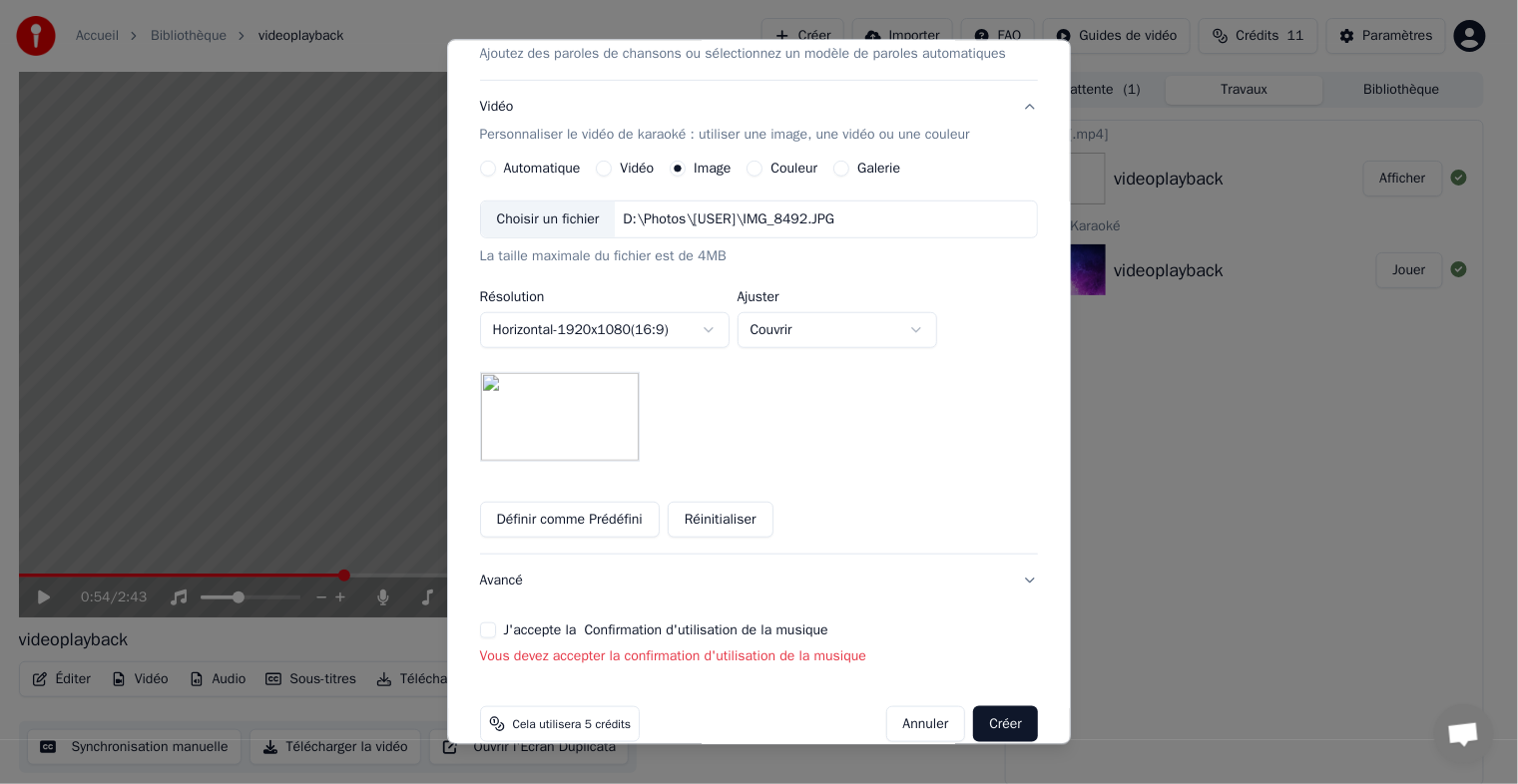 click on "J'accepte la   Confirmation d'utilisation de la musique" at bounding box center (488, 630) 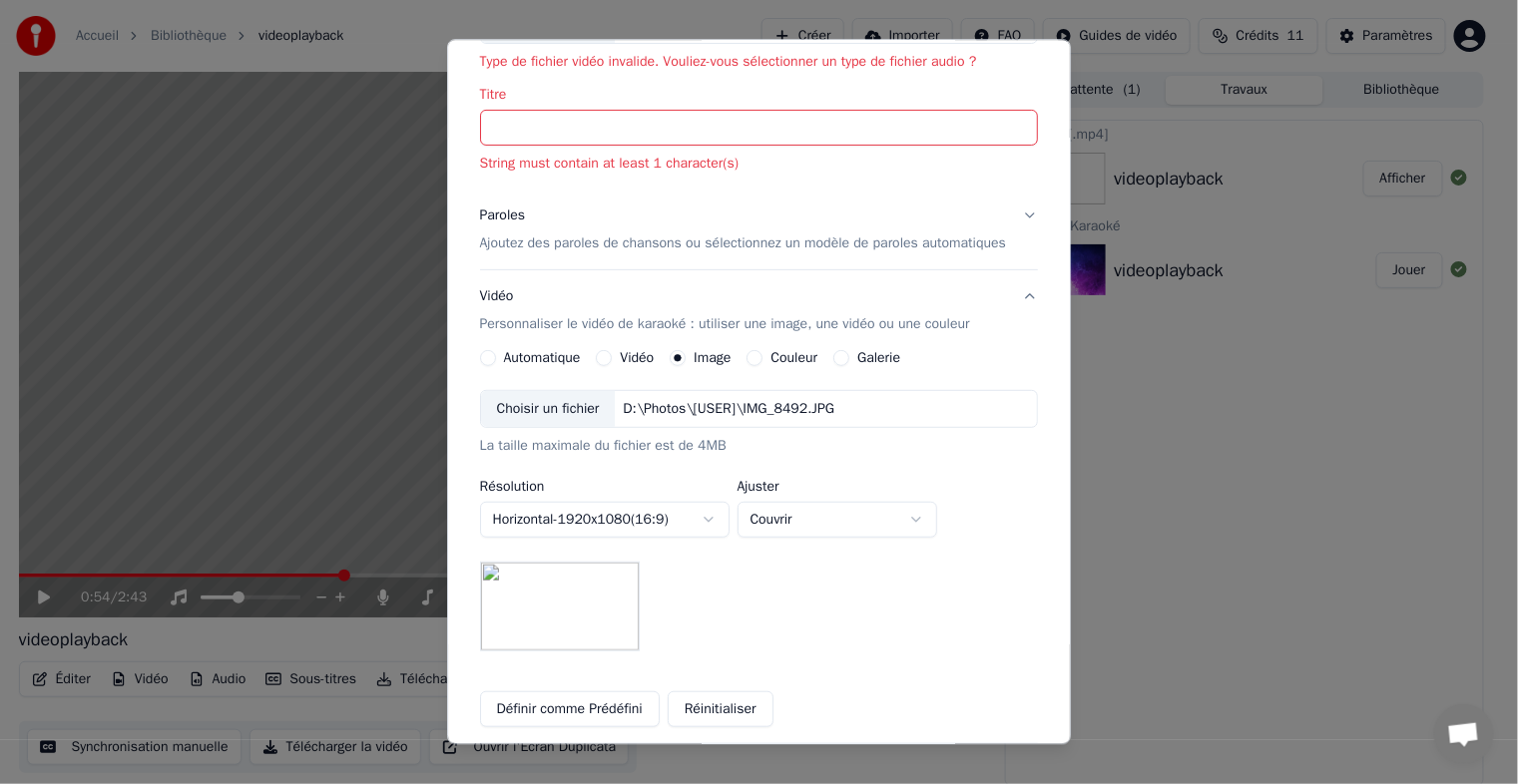 scroll, scrollTop: 0, scrollLeft: 0, axis: both 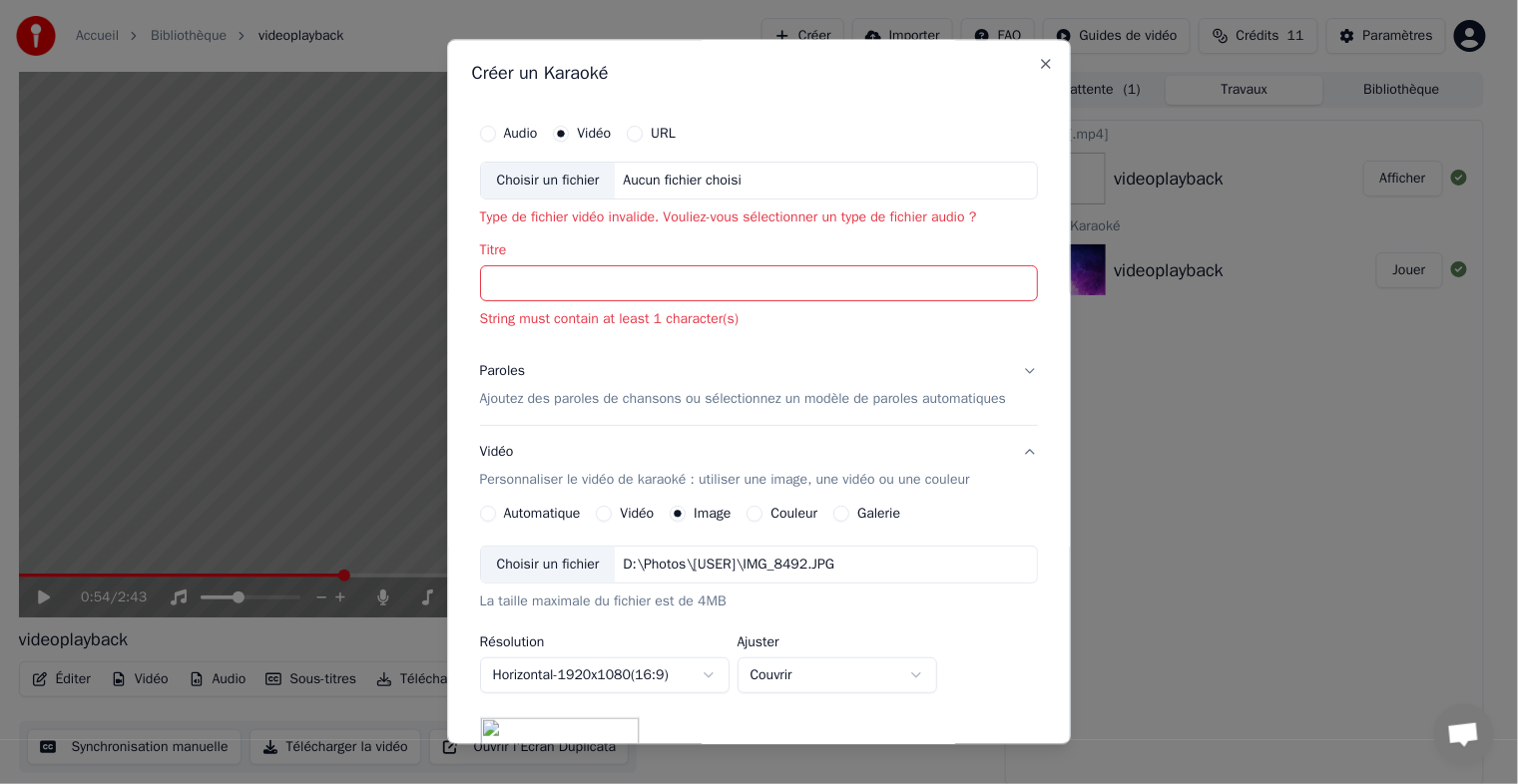 click on "Titre" at bounding box center (759, 283) 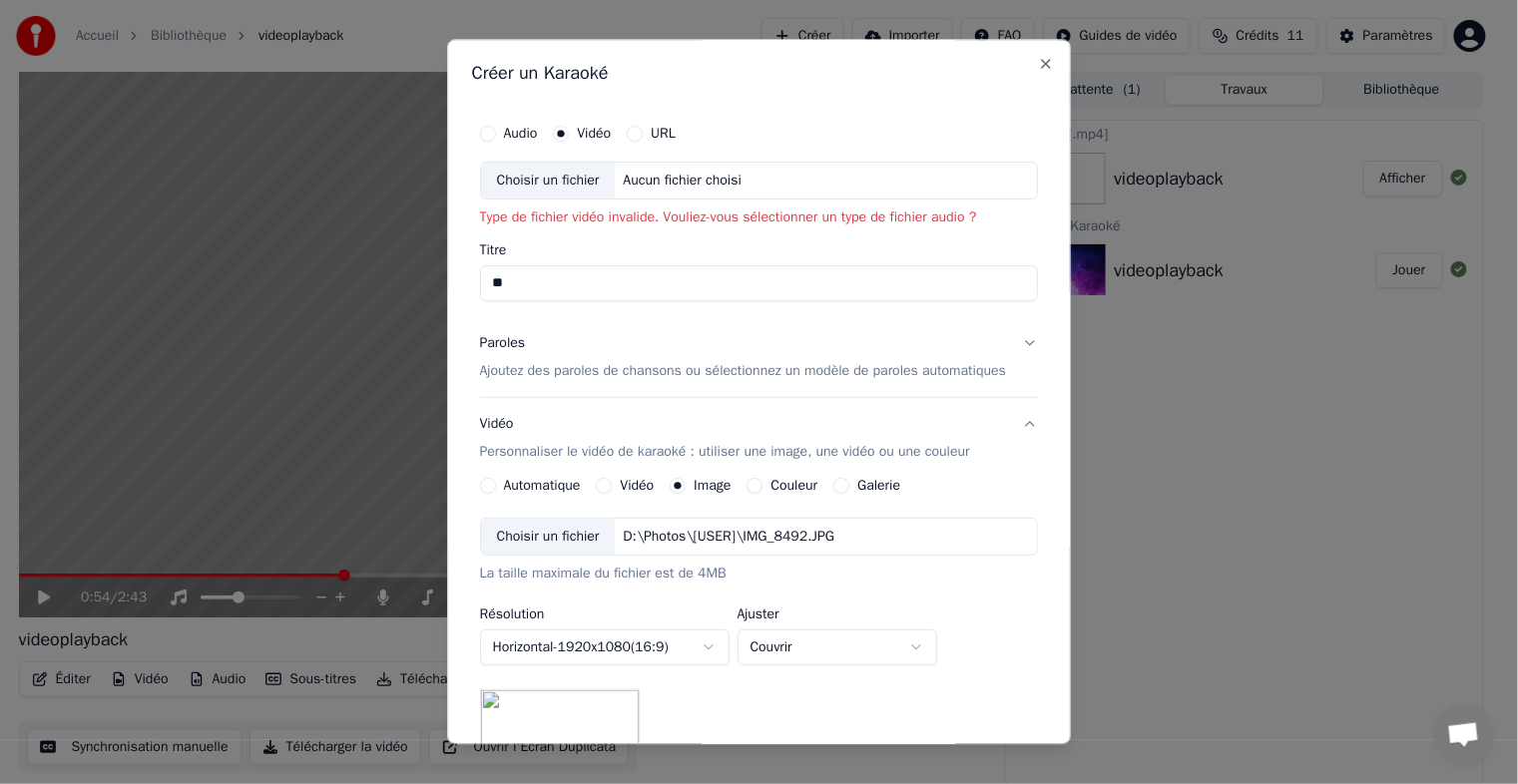 type on "*" 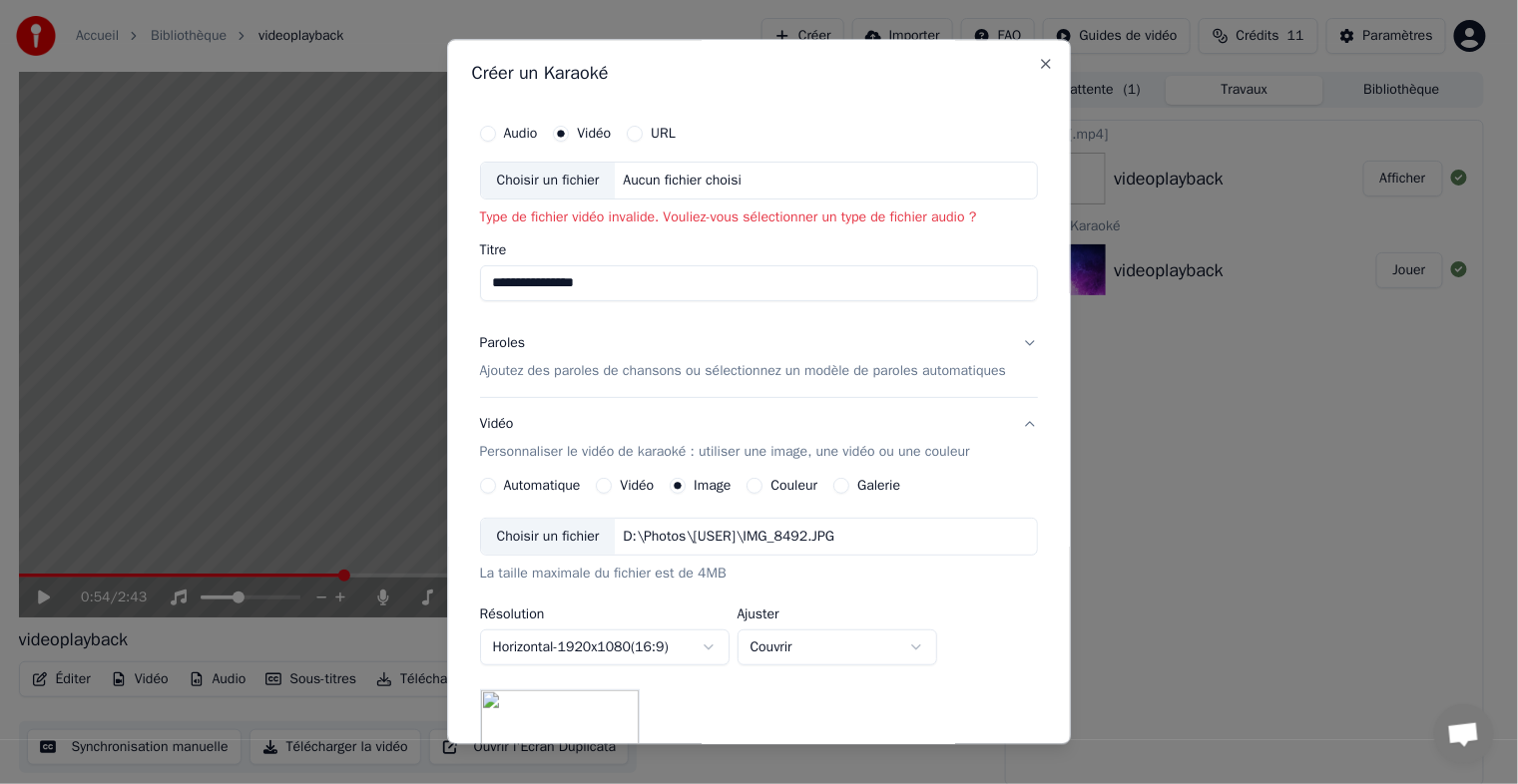 click on "Ajoutez des paroles de chansons ou sélectionnez un modèle de paroles automatiques" at bounding box center (744, 371) 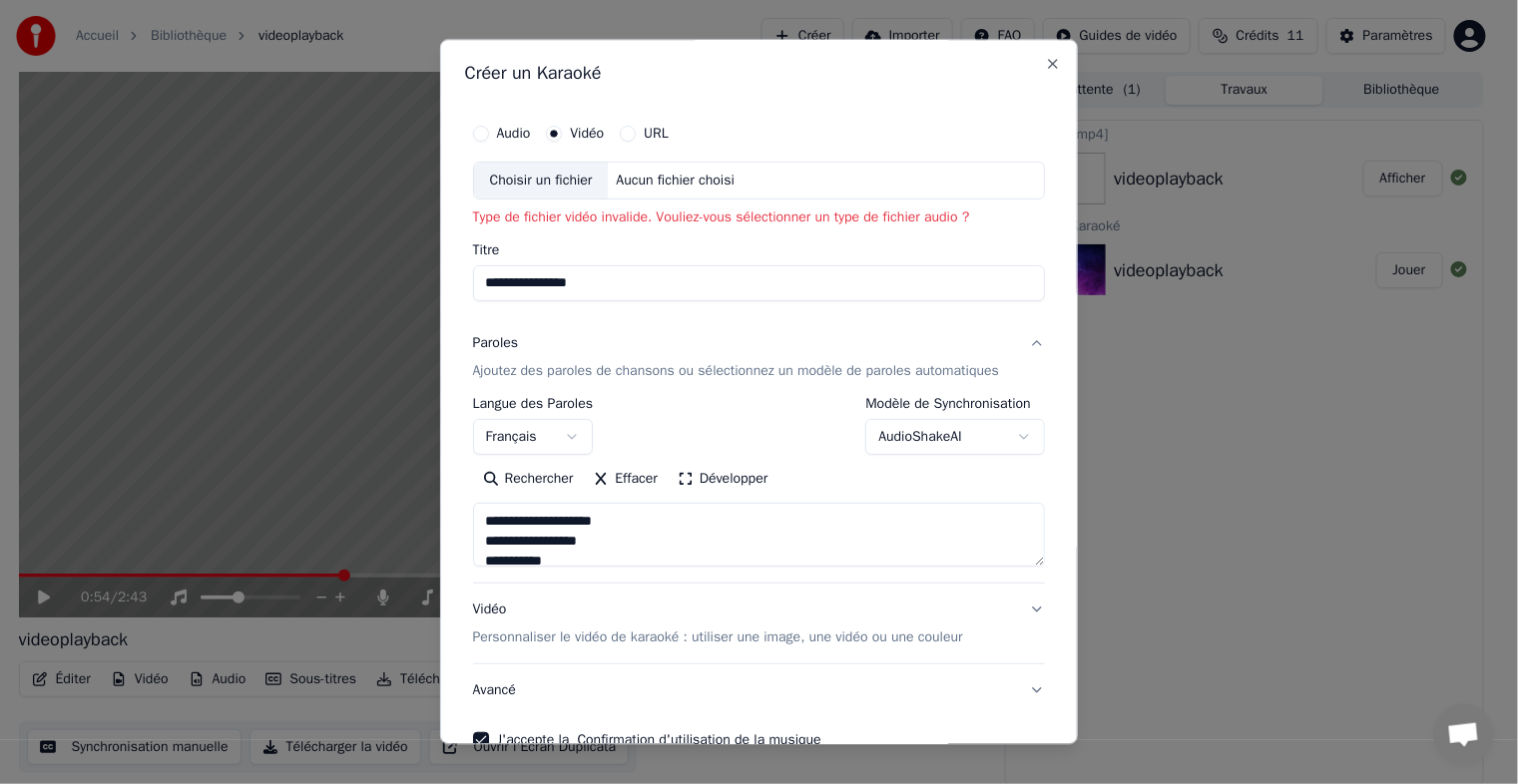 click on "Aucun fichier choisi" at bounding box center (675, 181) 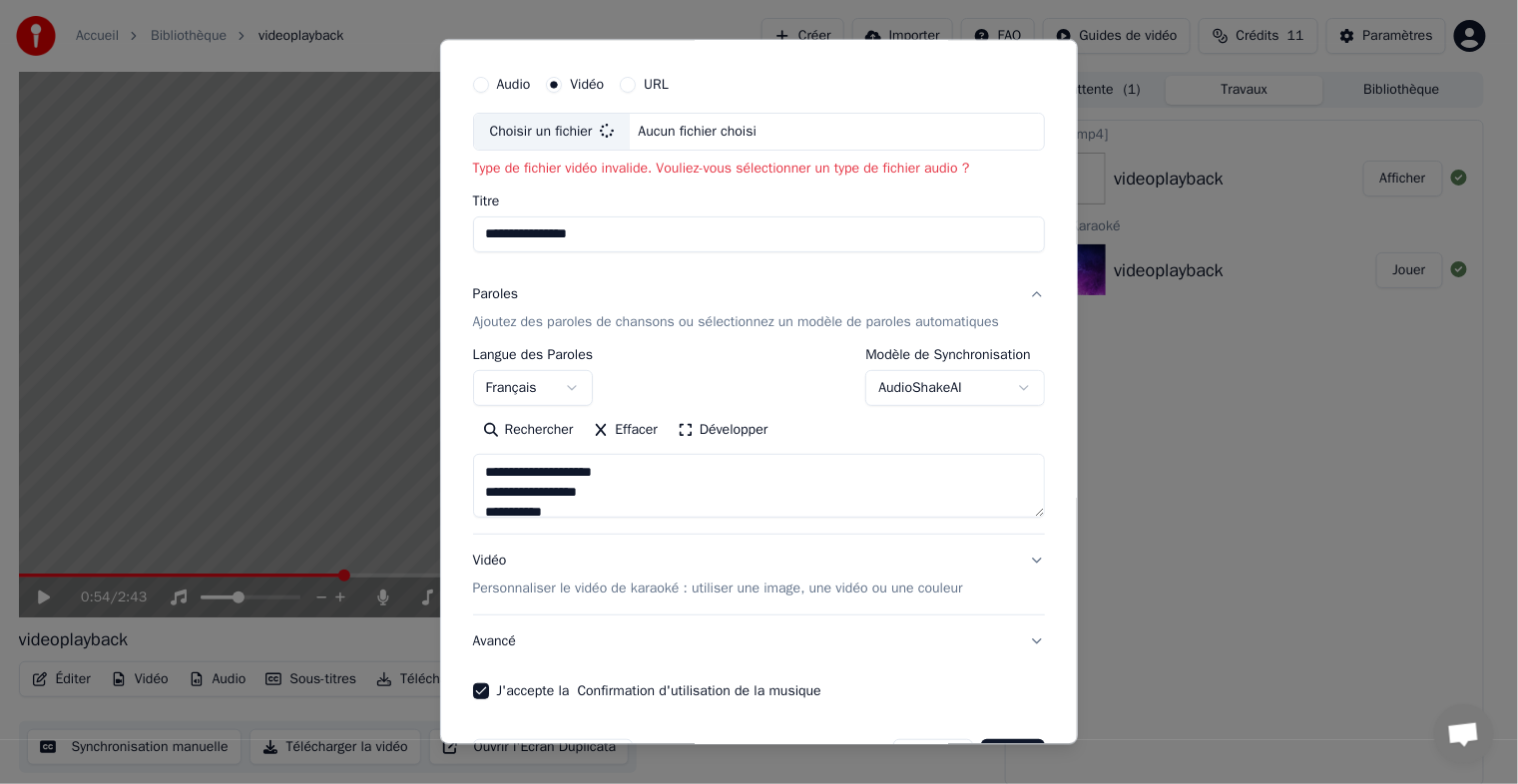 type on "**********" 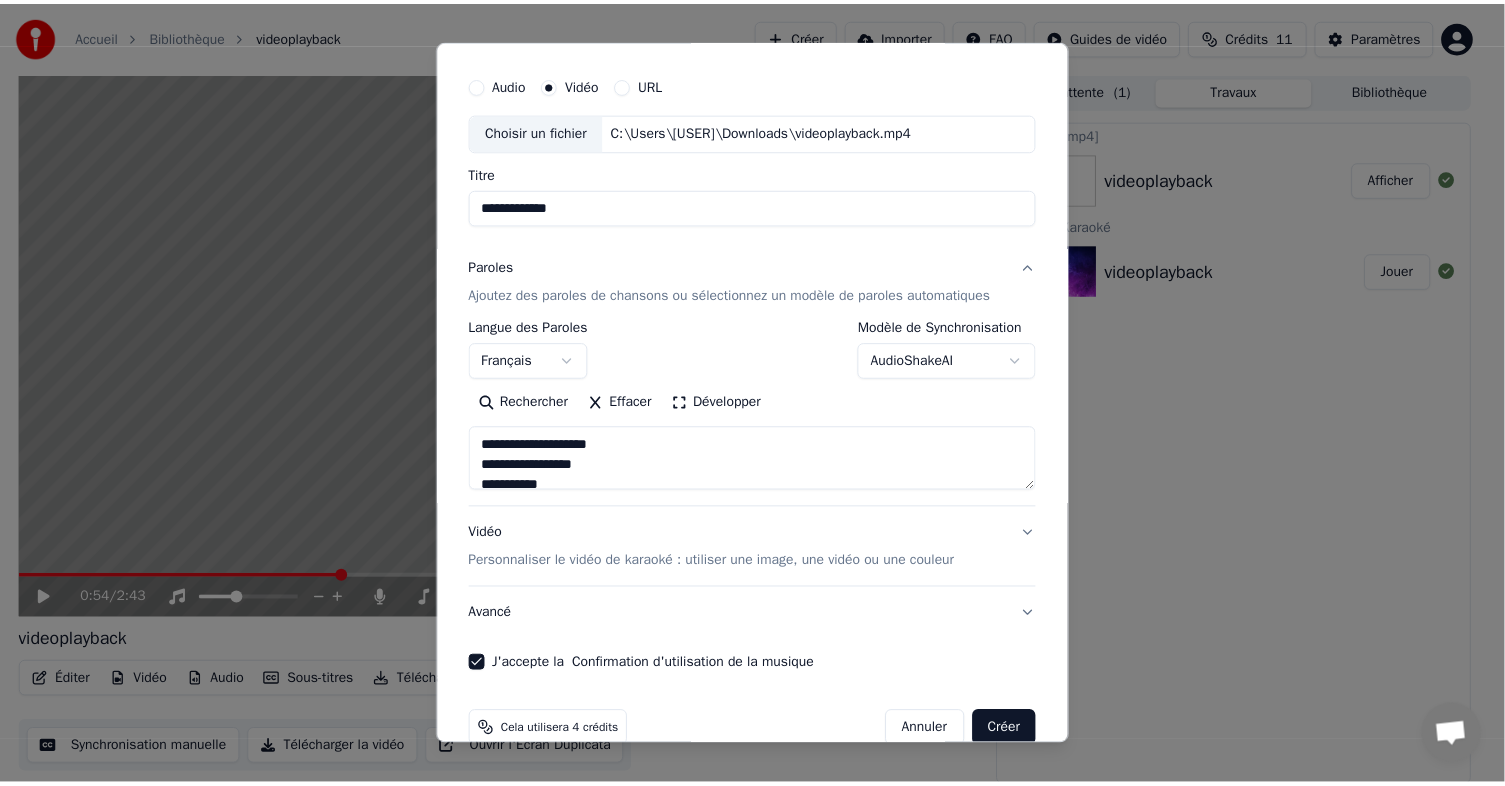 scroll, scrollTop: 83, scrollLeft: 0, axis: vertical 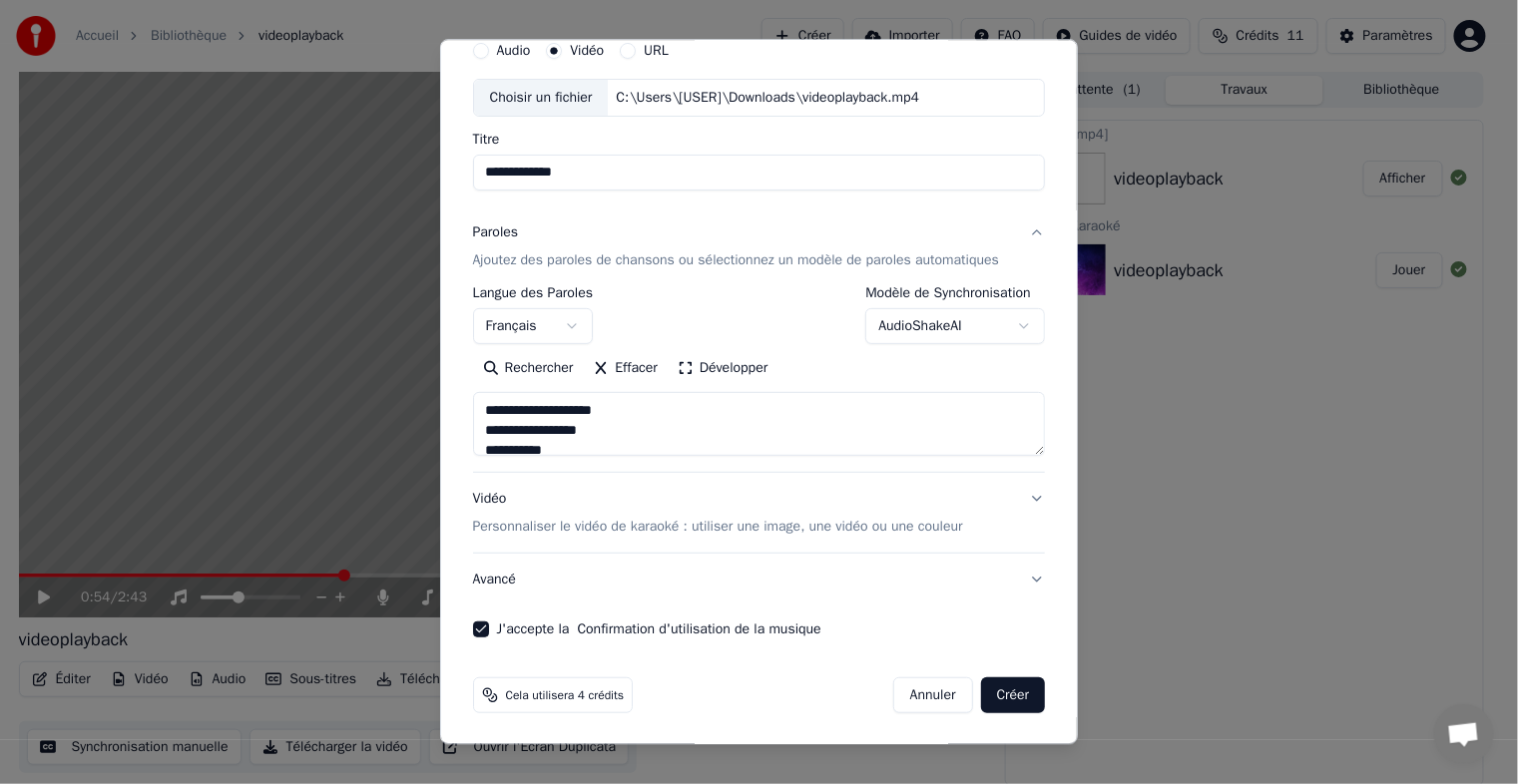 click on "Créer" at bounding box center [1013, 695] 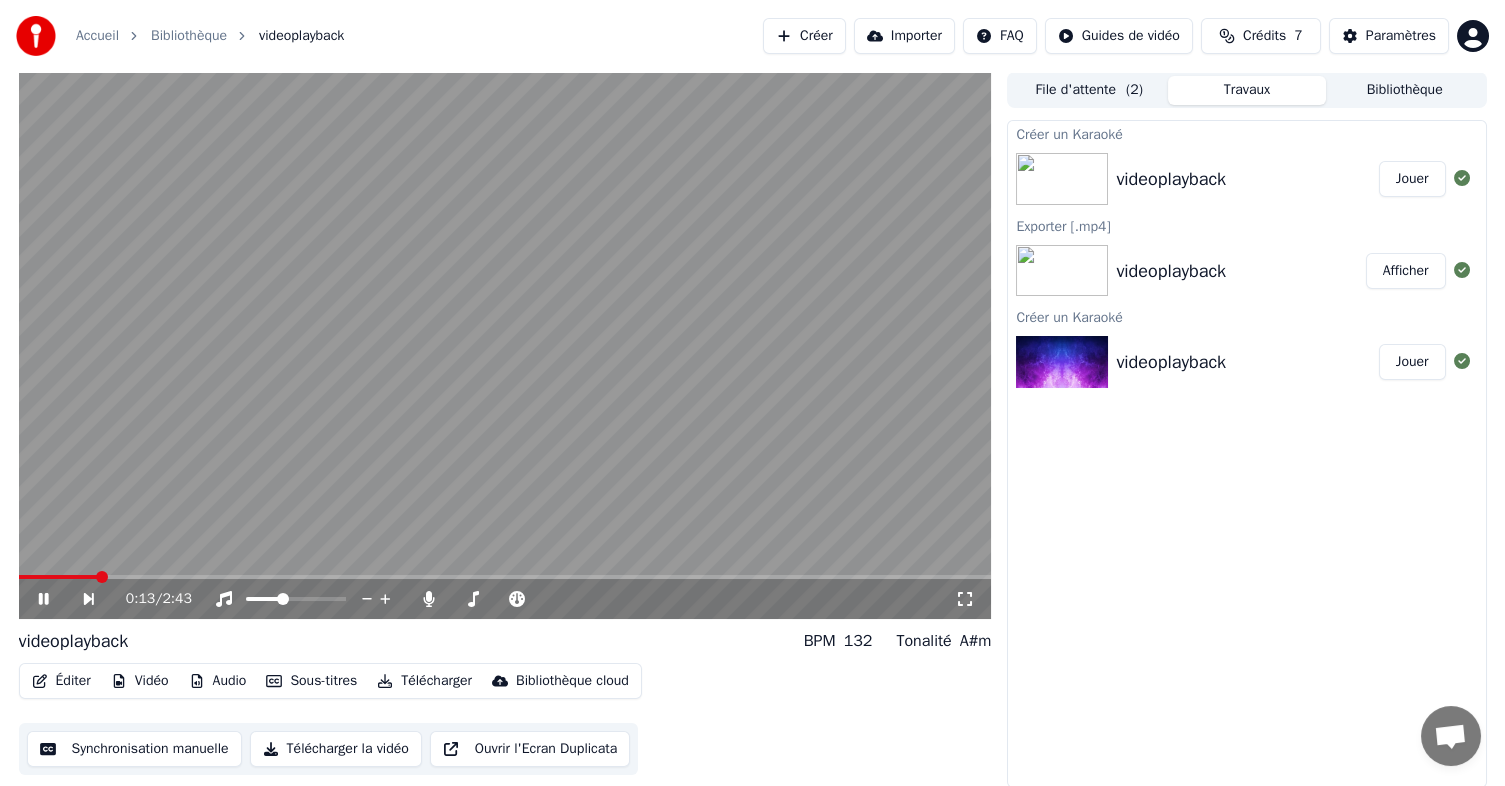 click 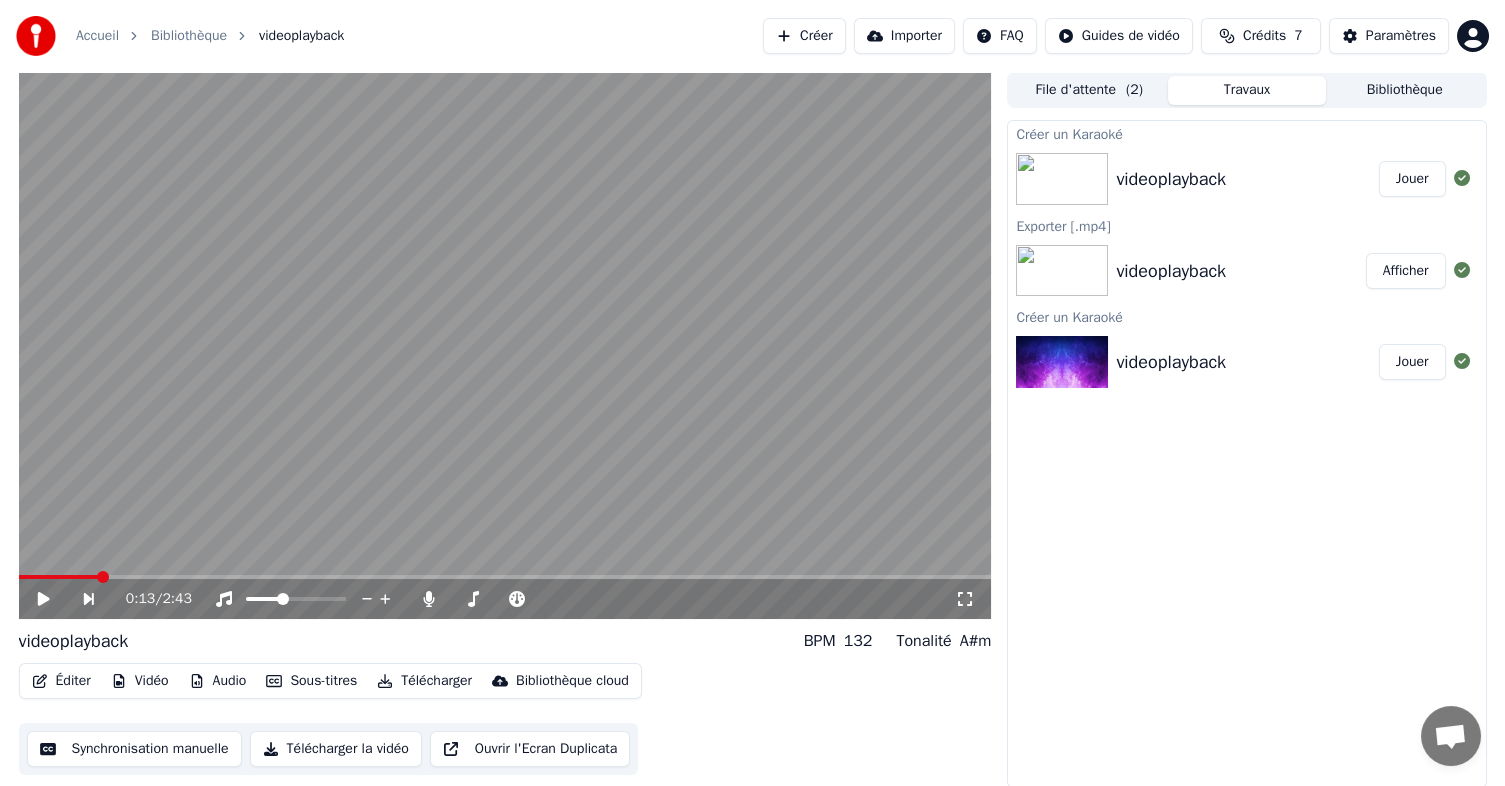 click on "Jouer" at bounding box center (1412, 179) 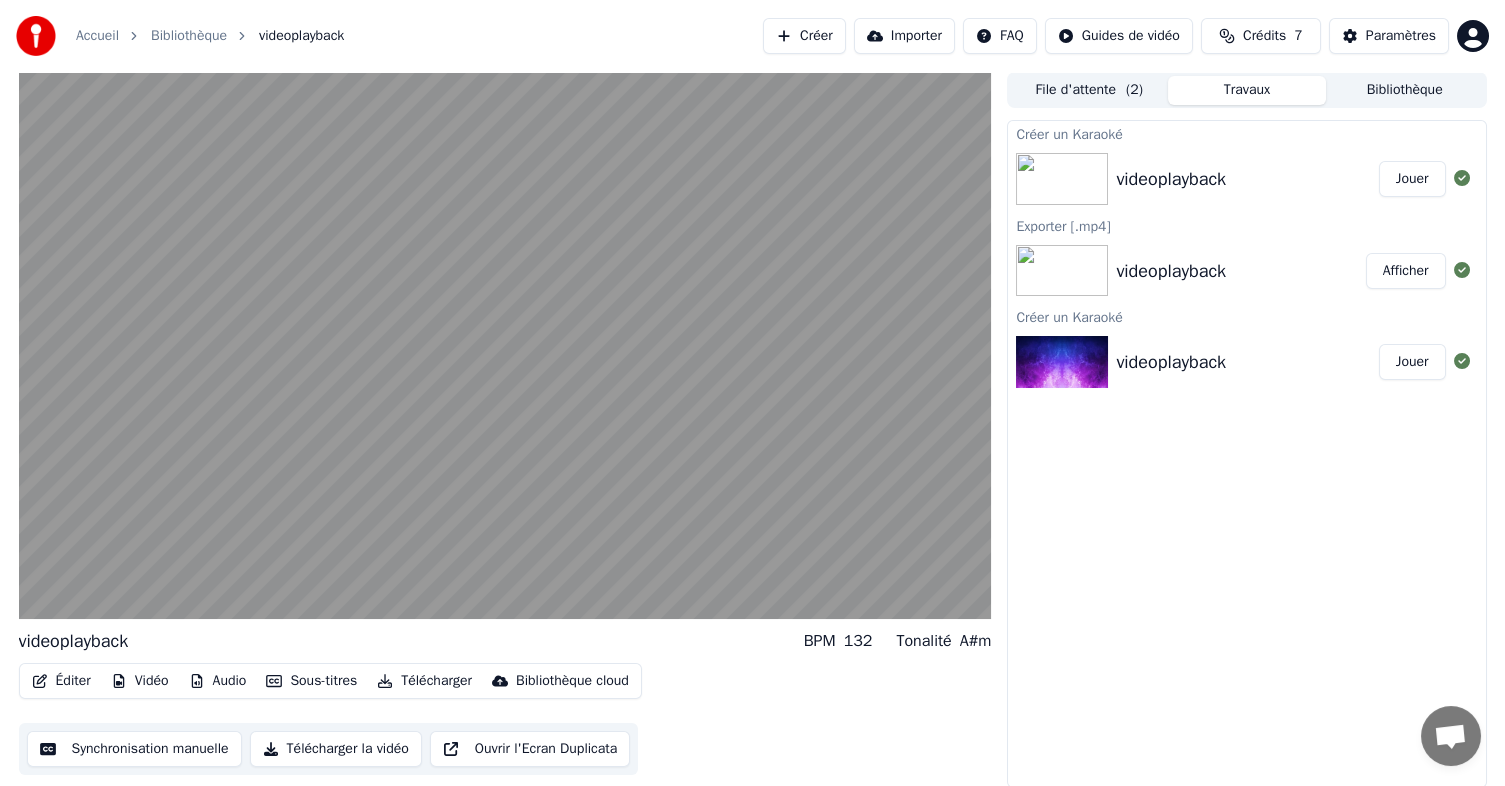 click on "videoplayback" at bounding box center (1171, 179) 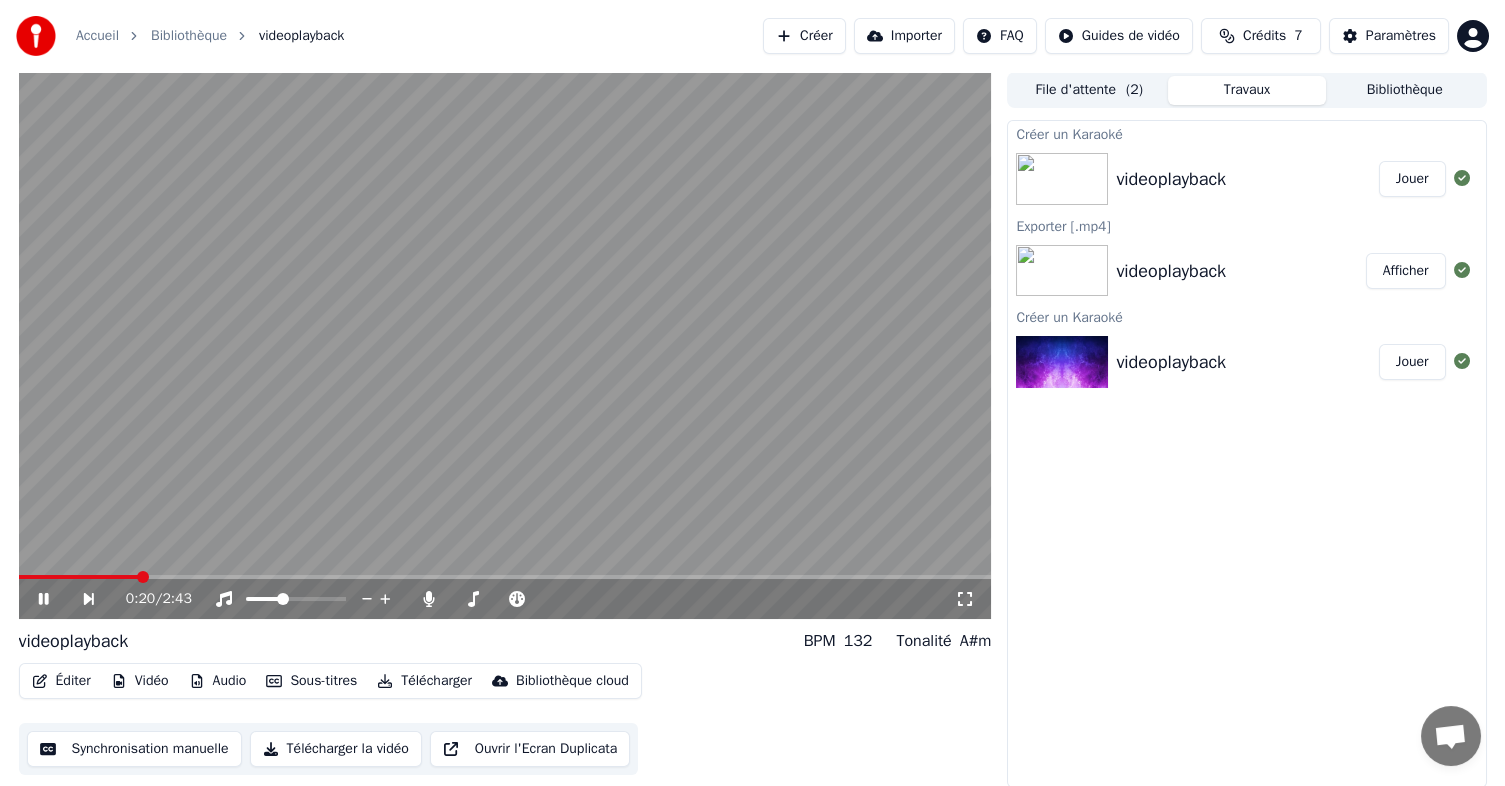 click 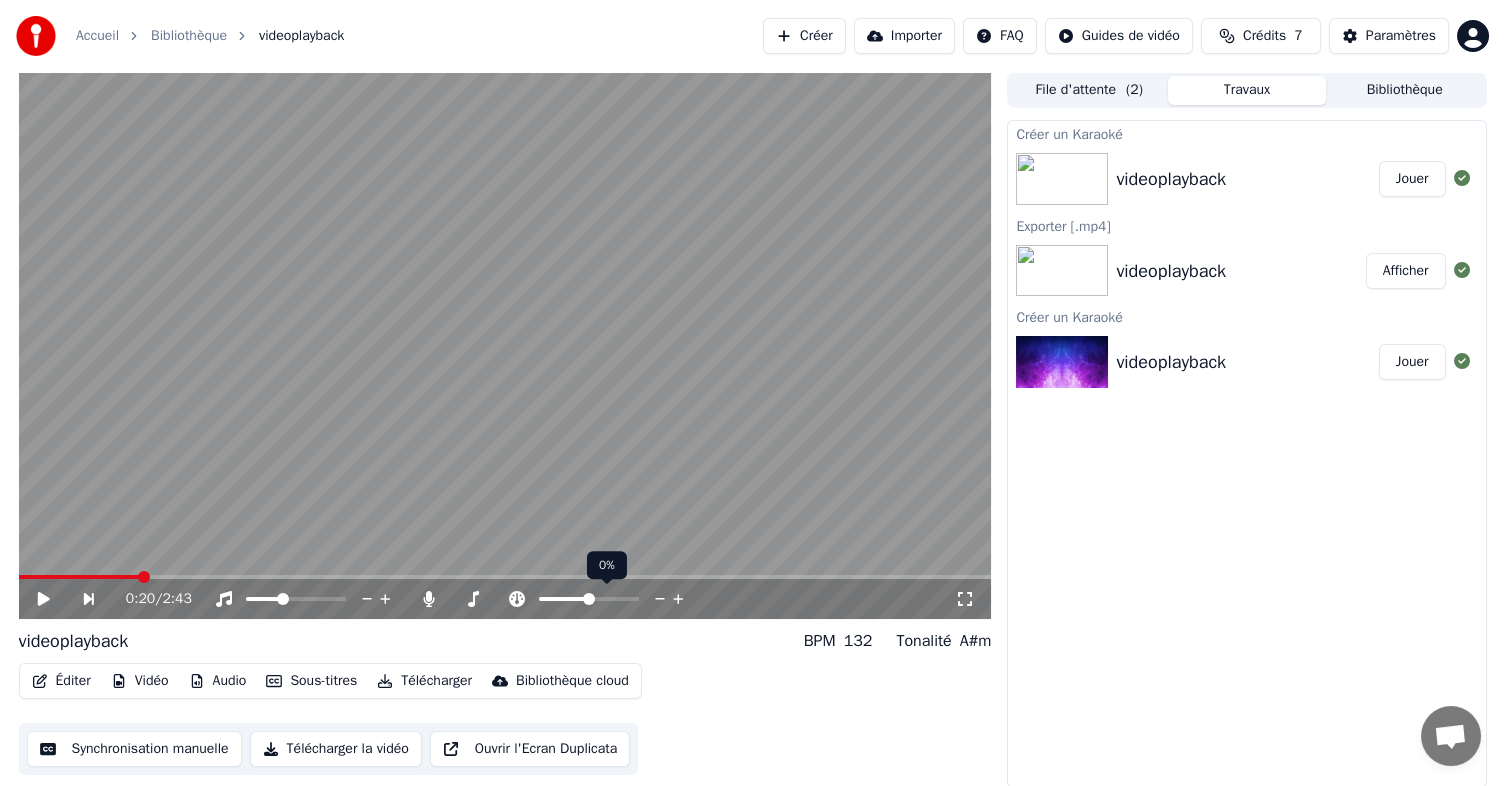 click 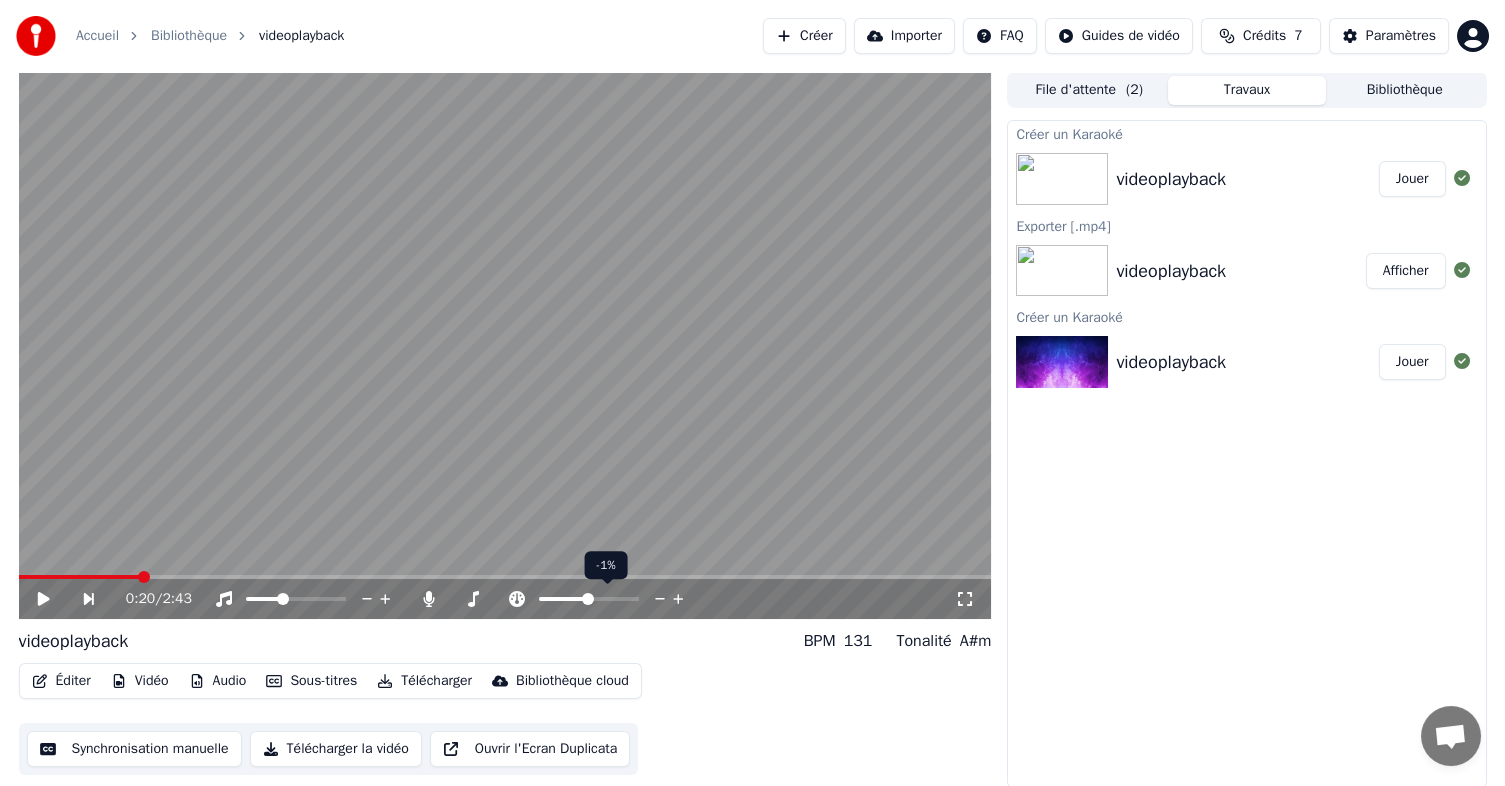 click 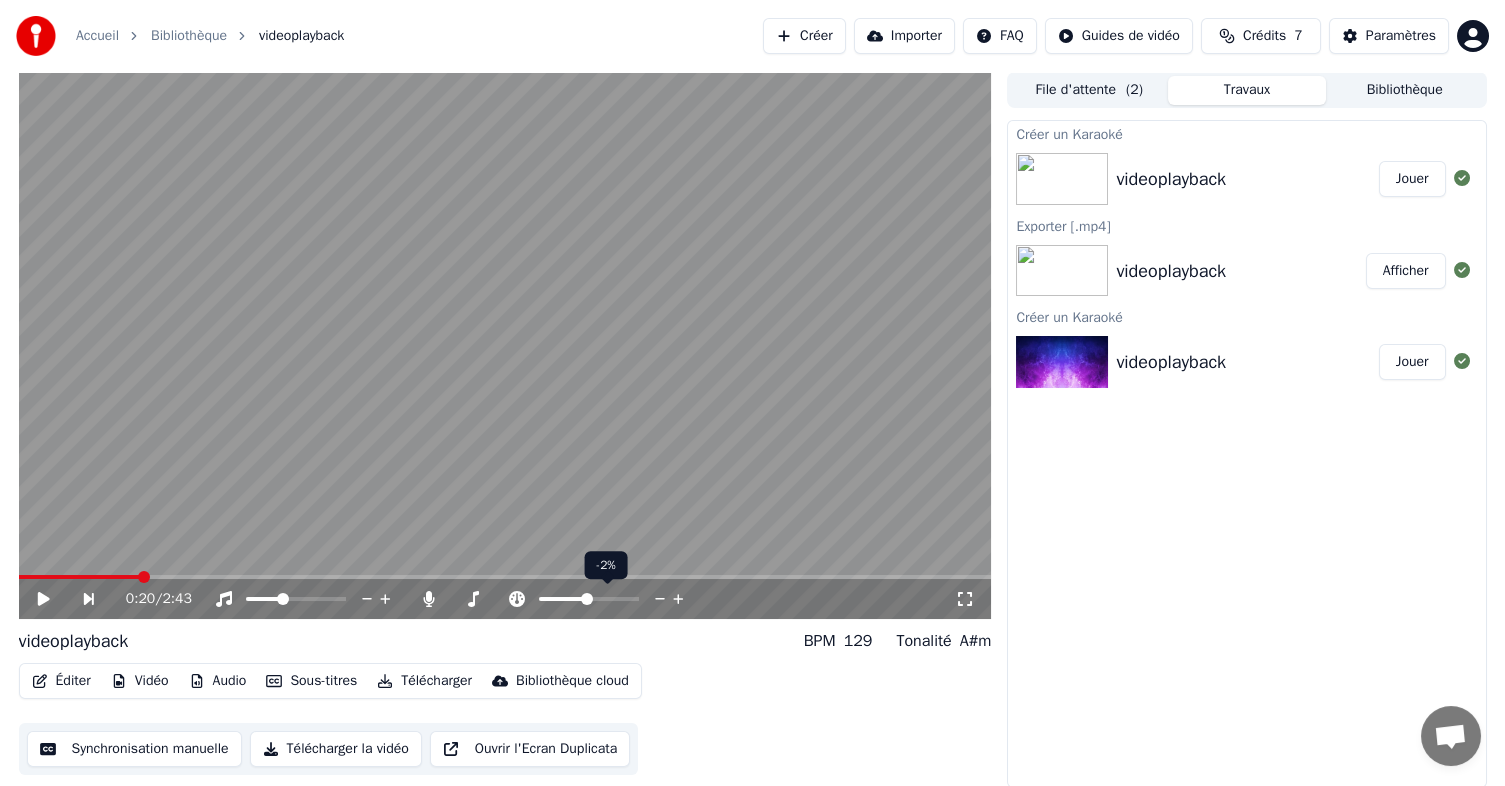 click 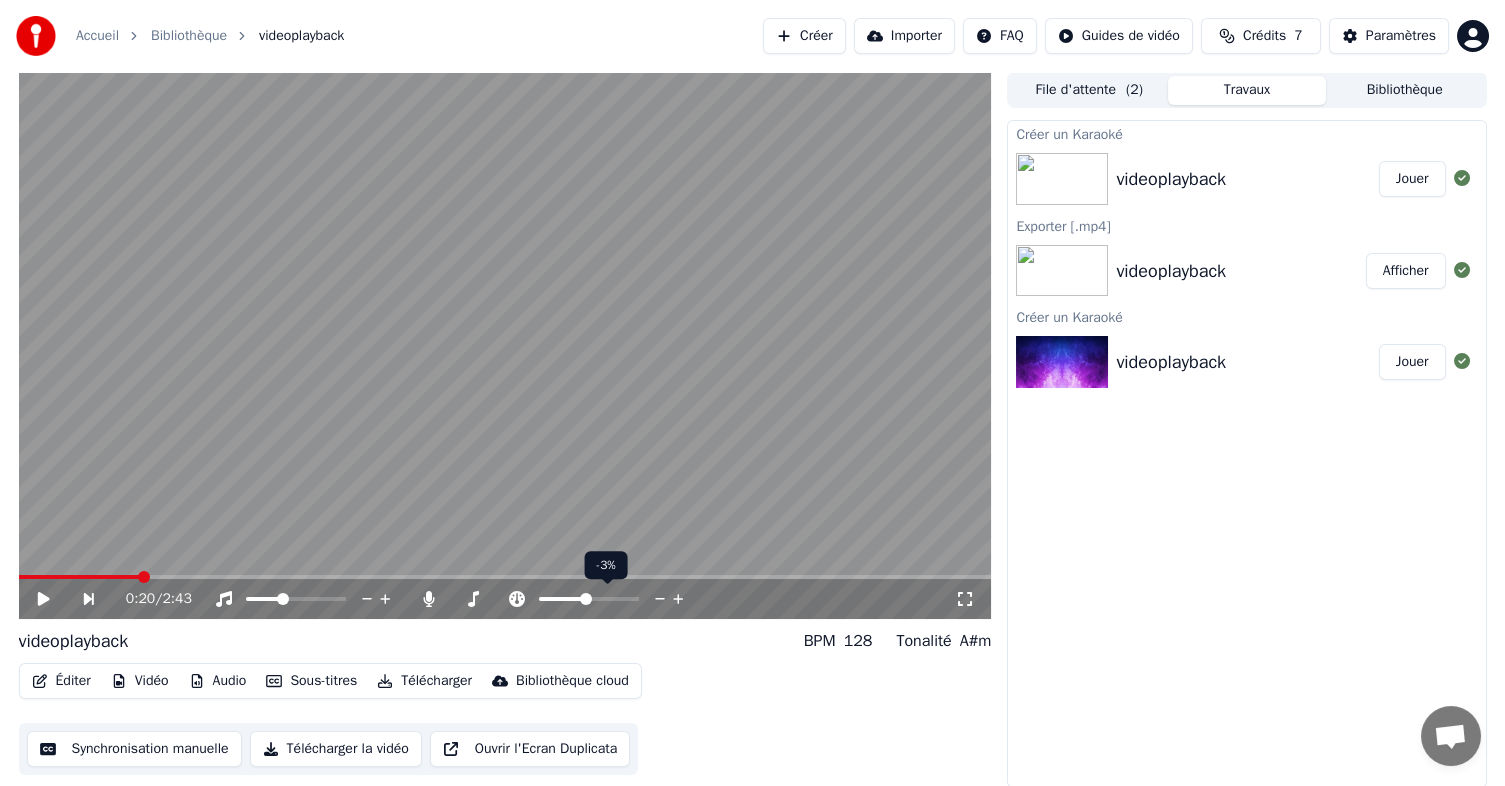 click 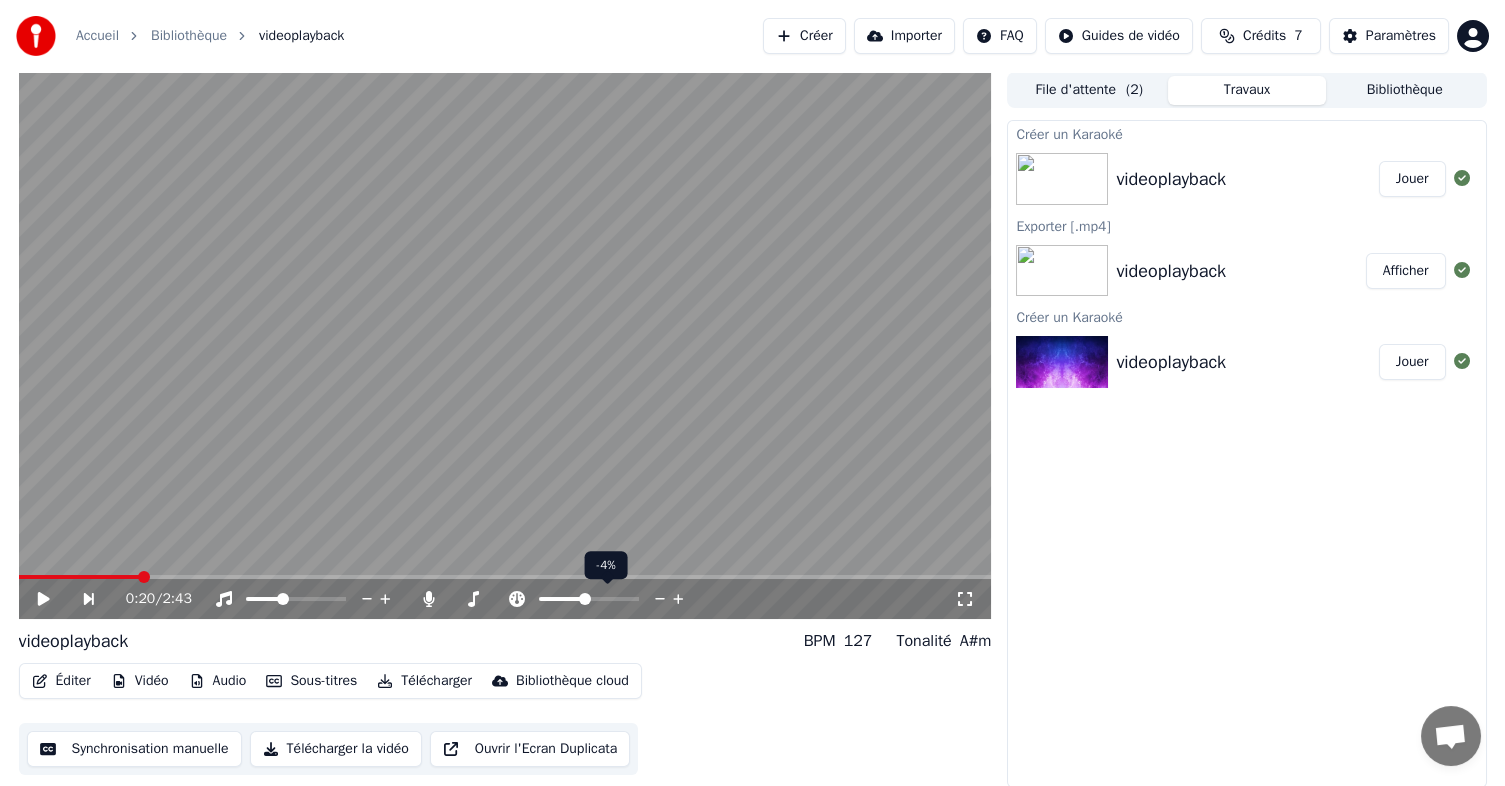 click 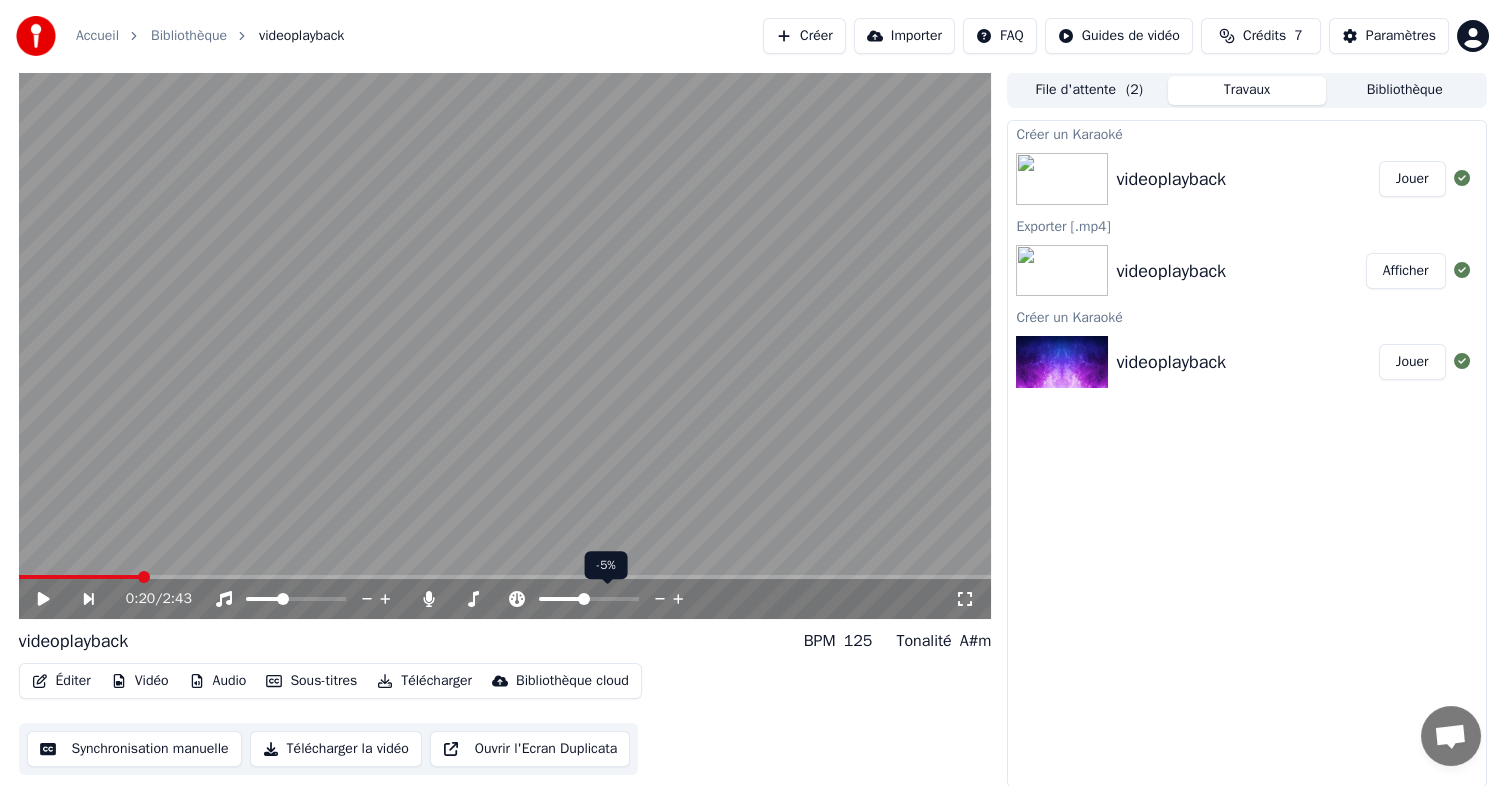 click 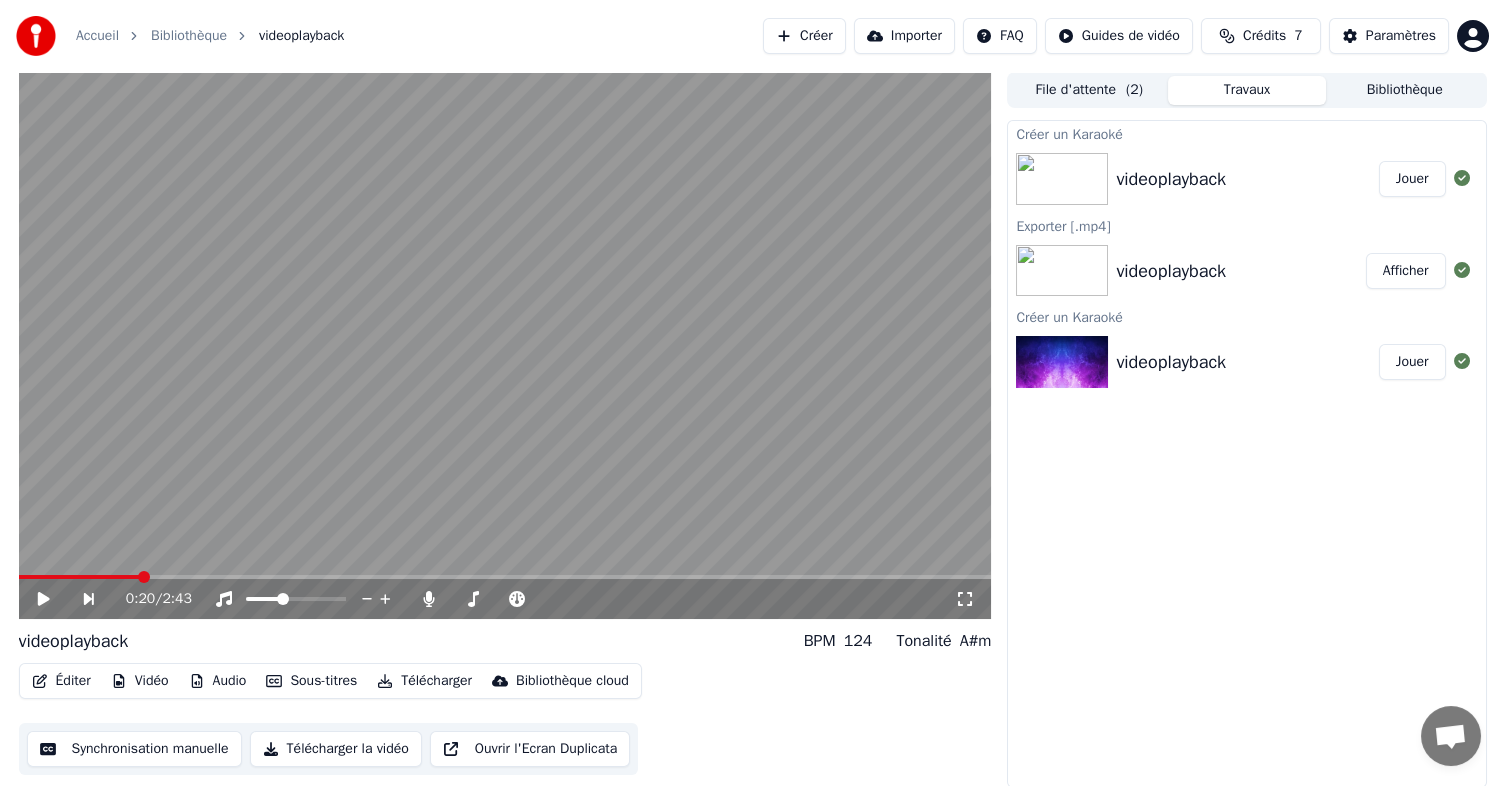 click 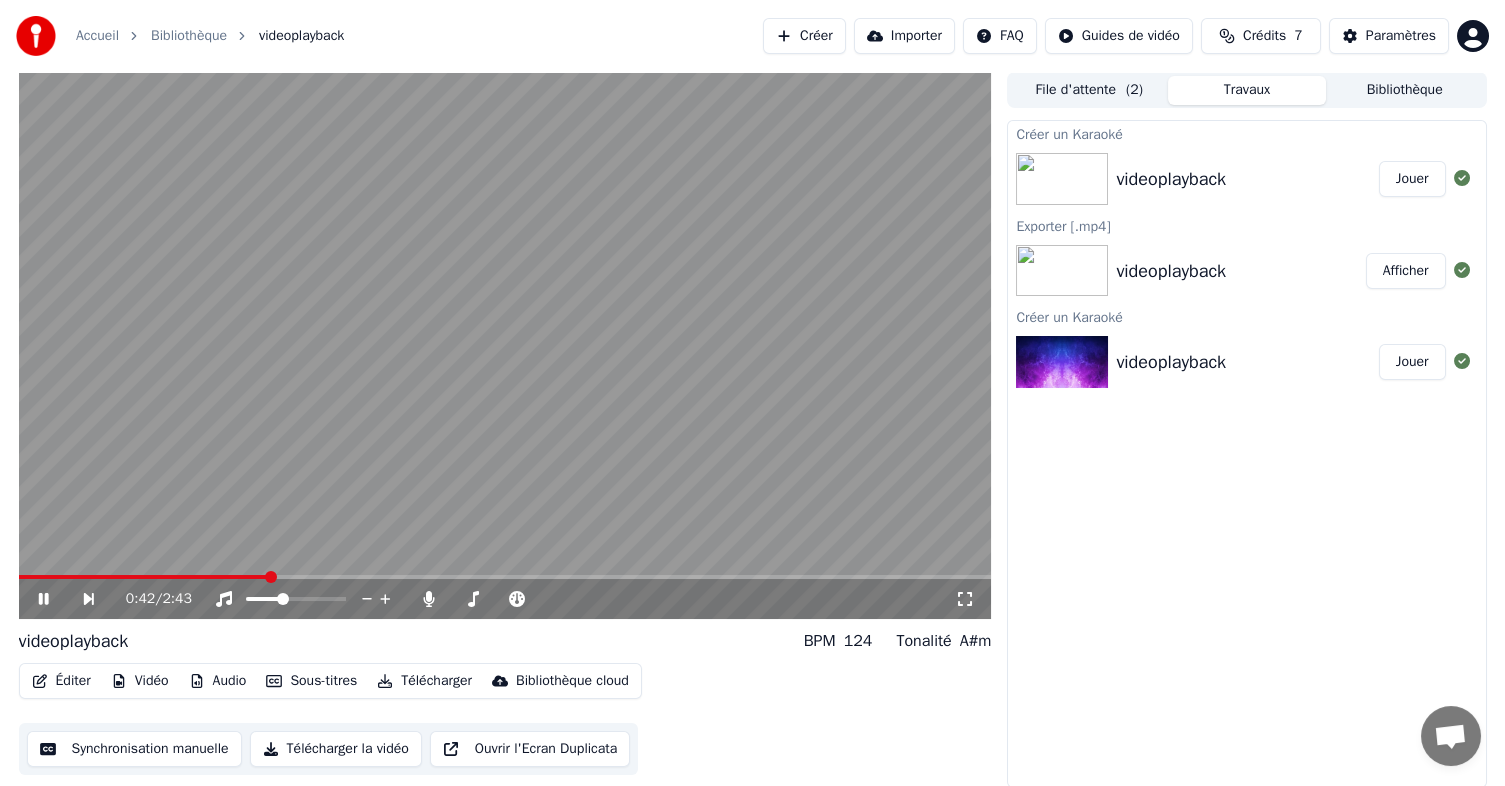 click 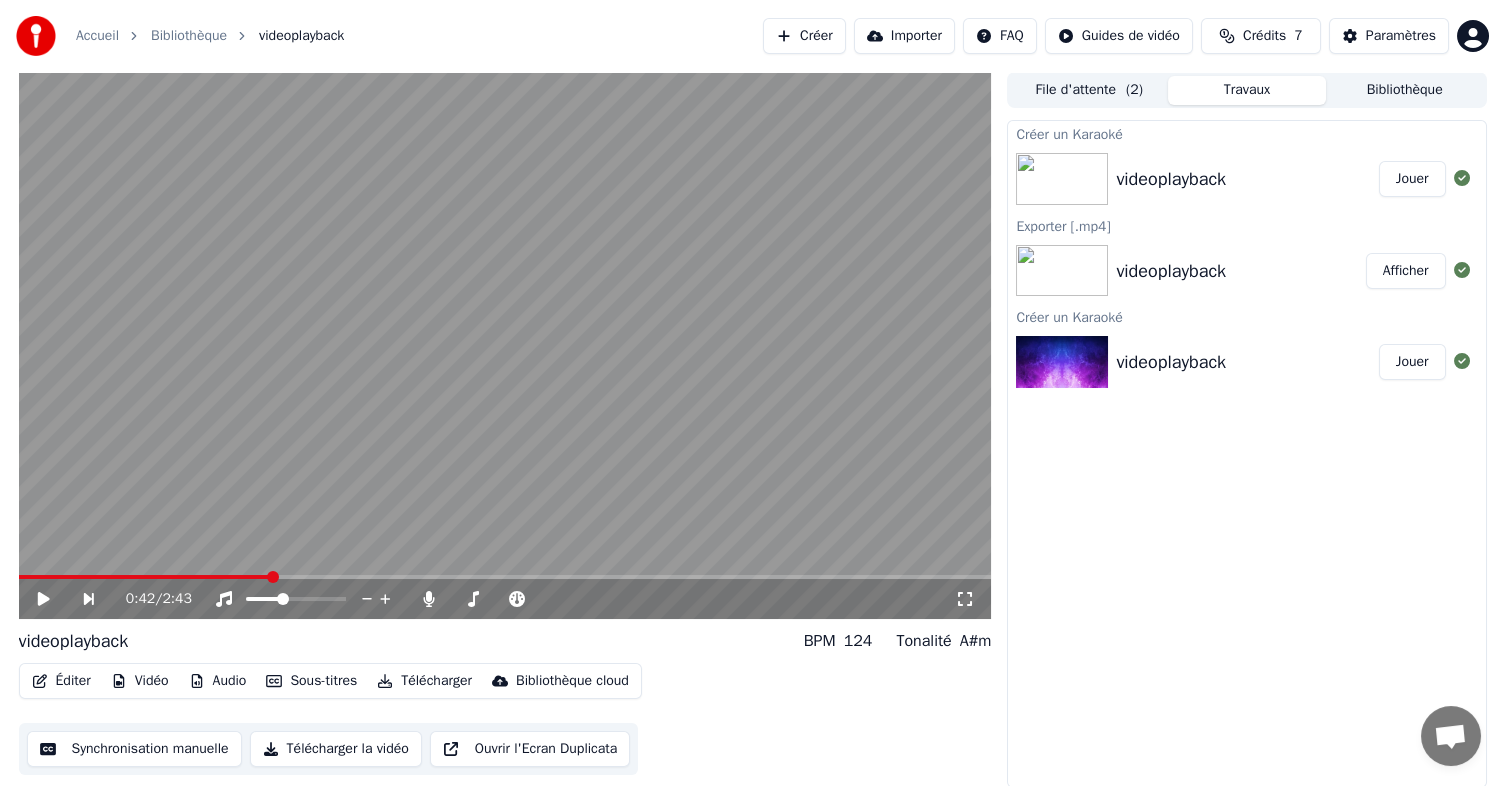 scroll, scrollTop: 2, scrollLeft: 0, axis: vertical 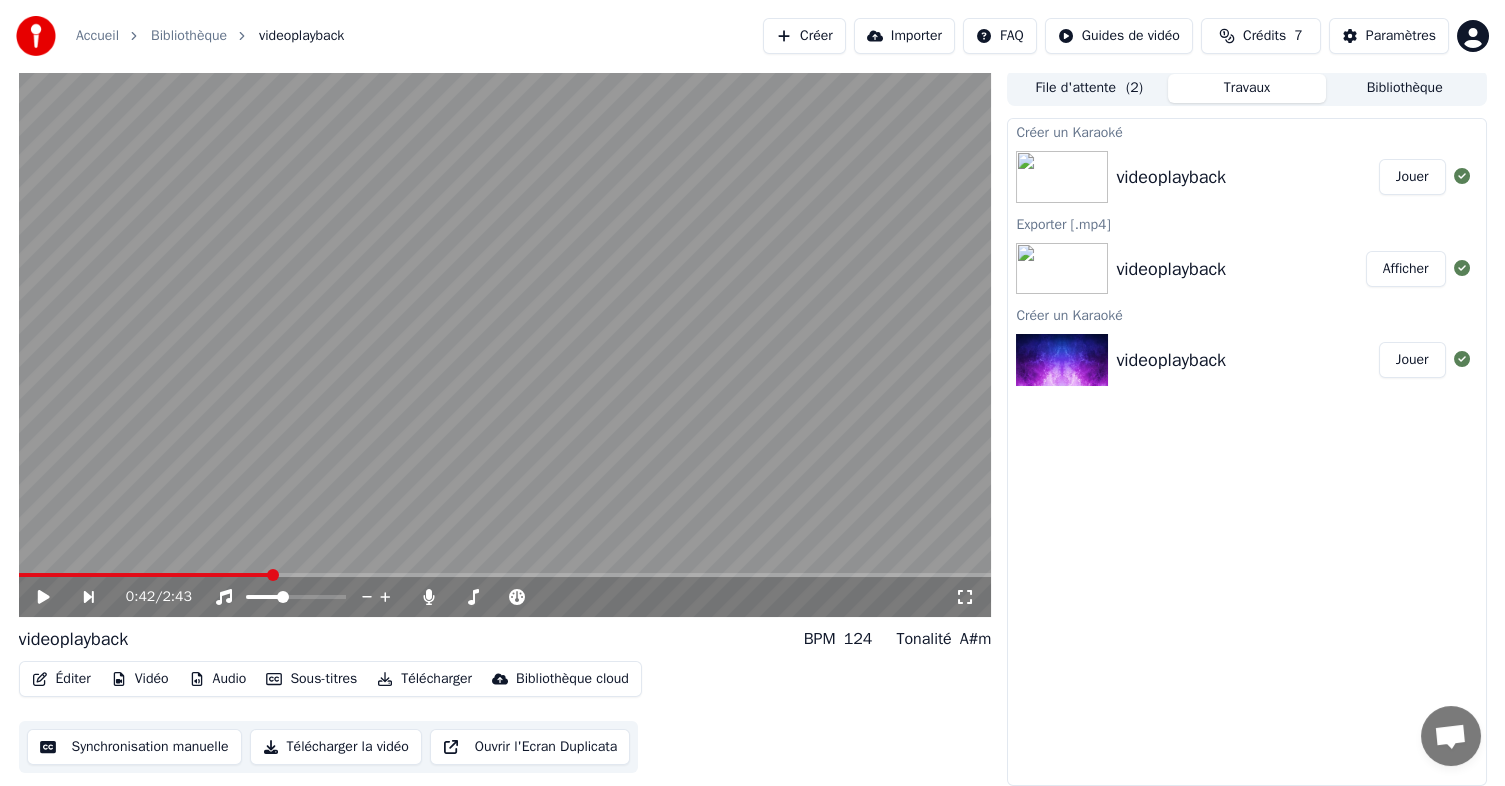 click on "videoplayback" at bounding box center (1171, 177) 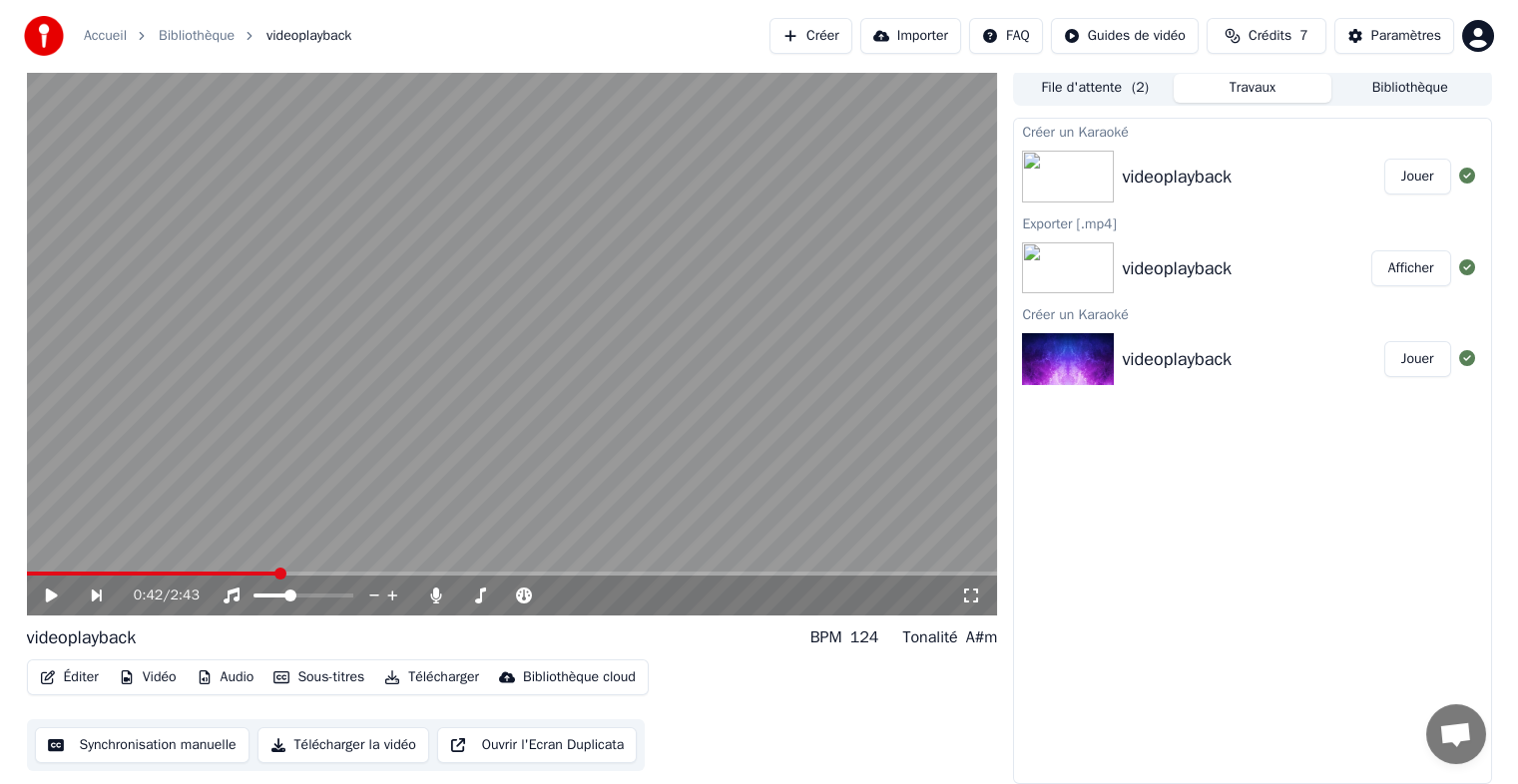 scroll, scrollTop: 0, scrollLeft: 0, axis: both 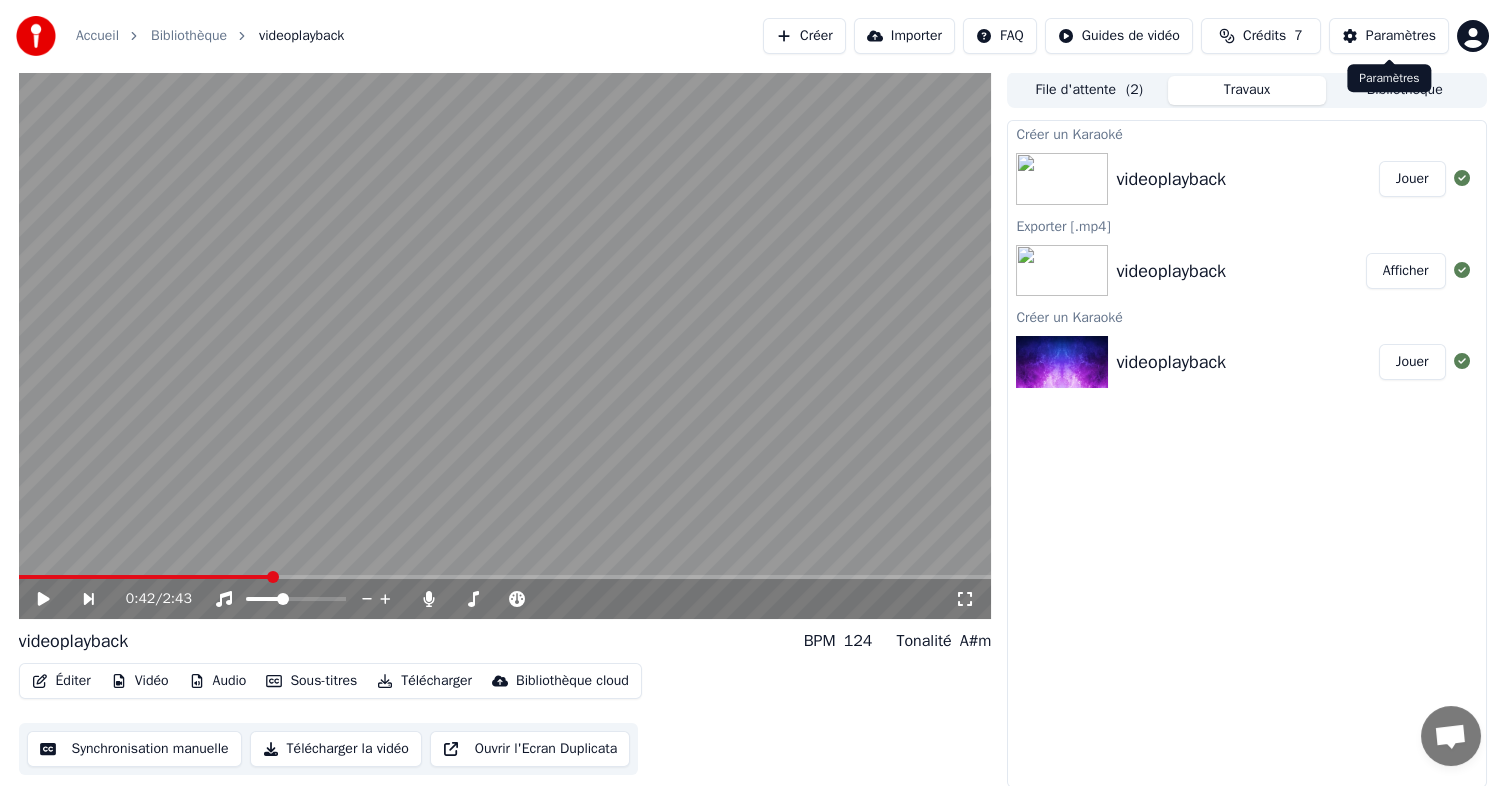 click on "Paramètres" at bounding box center (1401, 36) 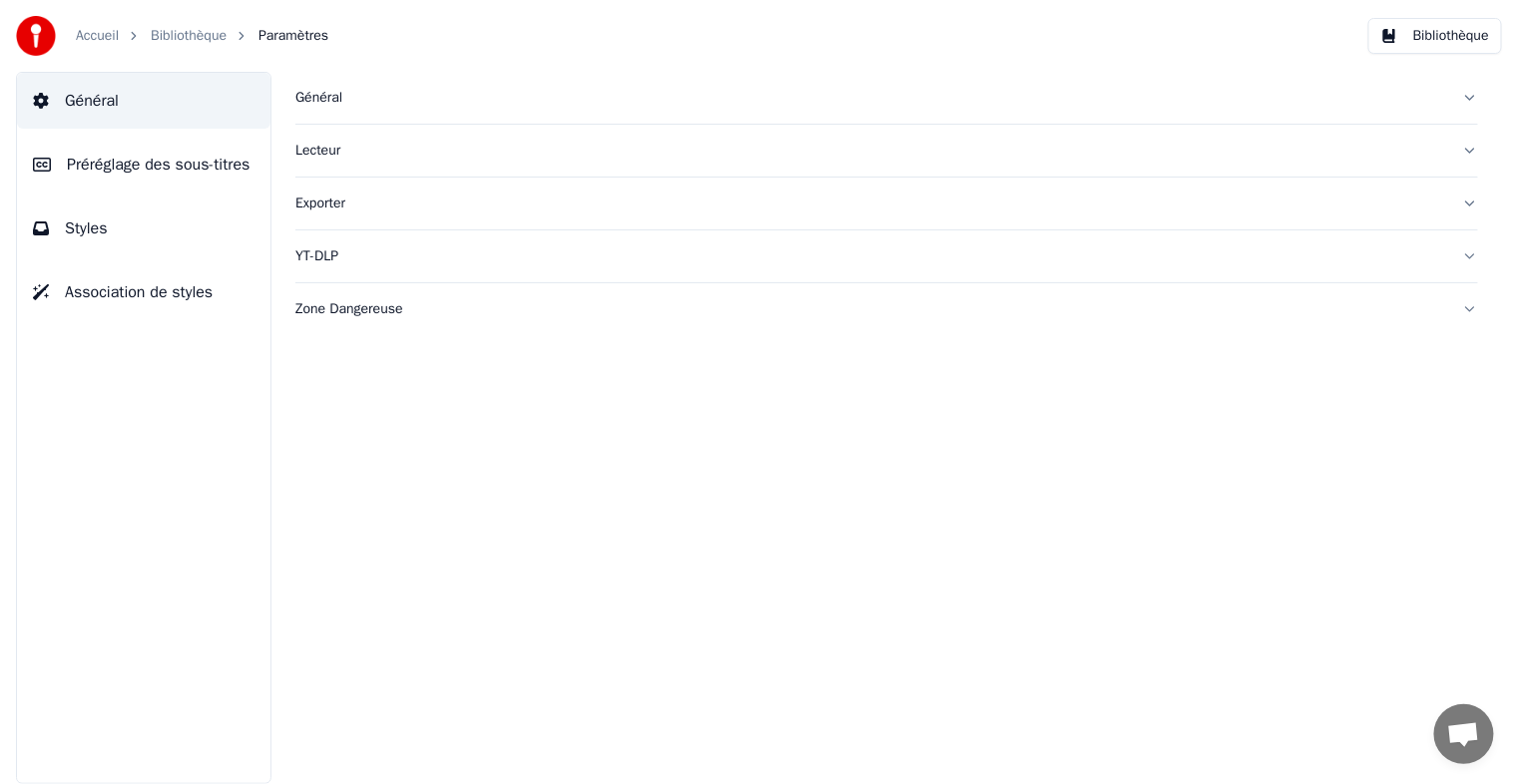 click on "Bibliothèque" at bounding box center [189, 36] 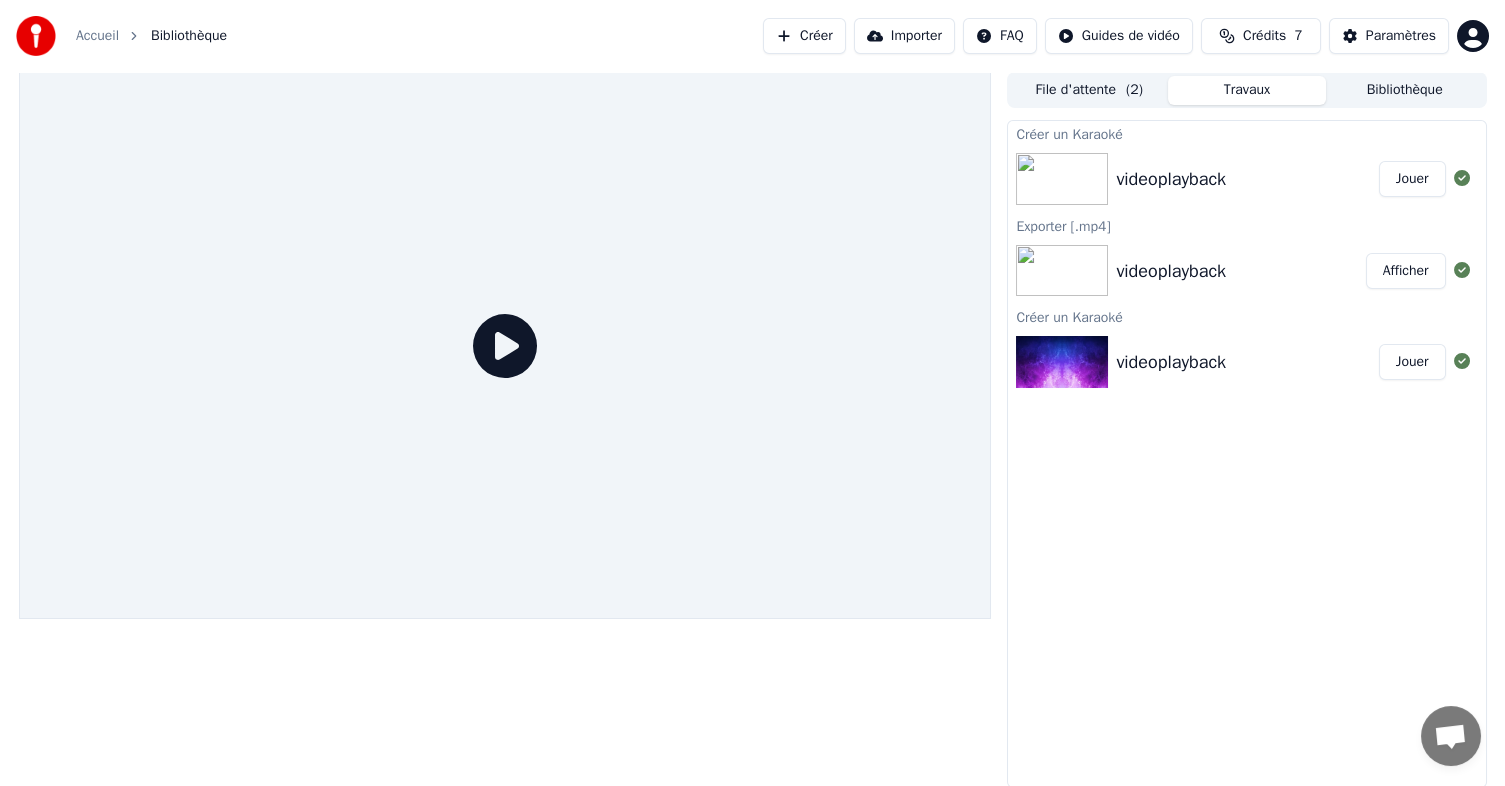 click on "Accueil" at bounding box center (97, 36) 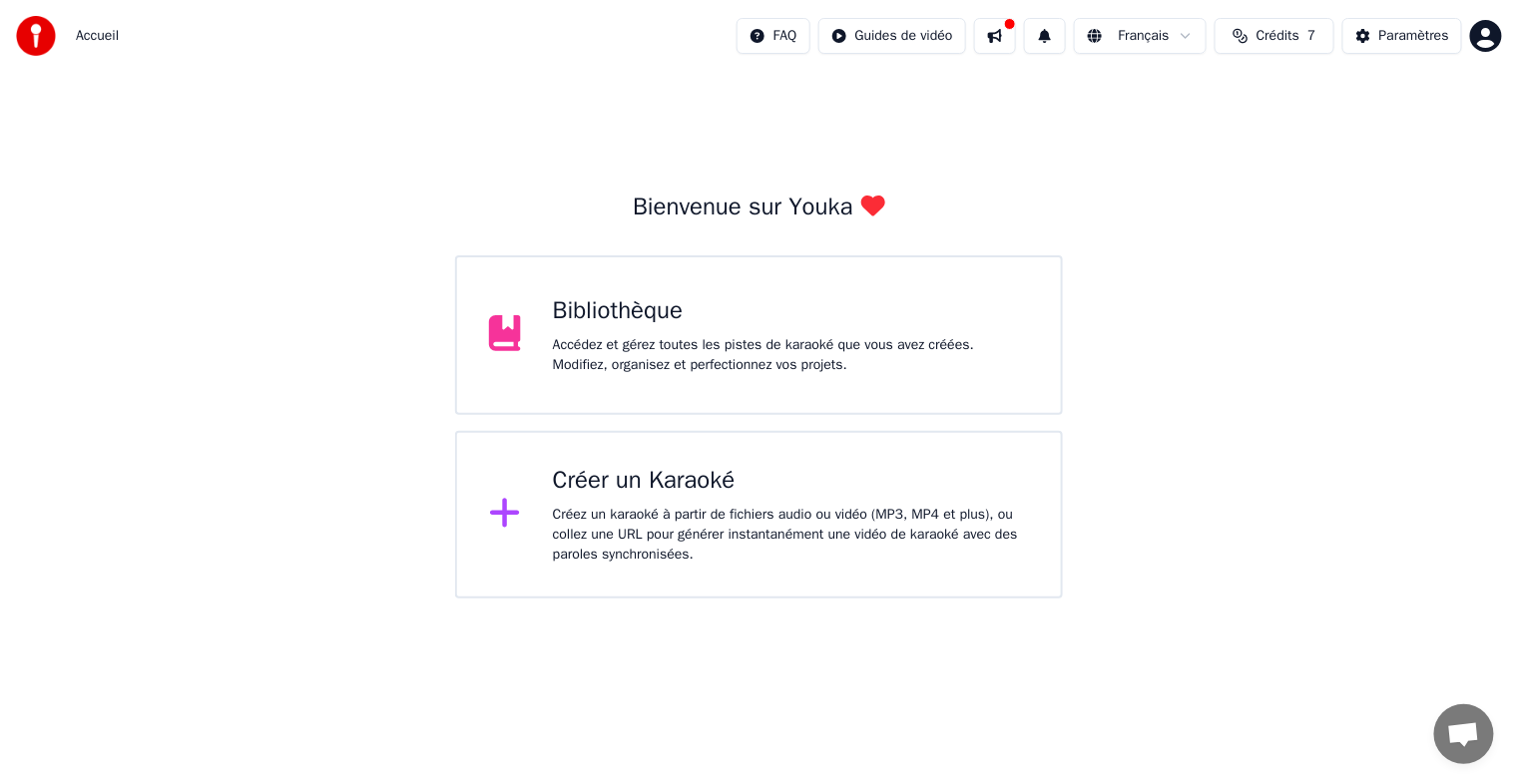 click at bounding box center [995, 36] 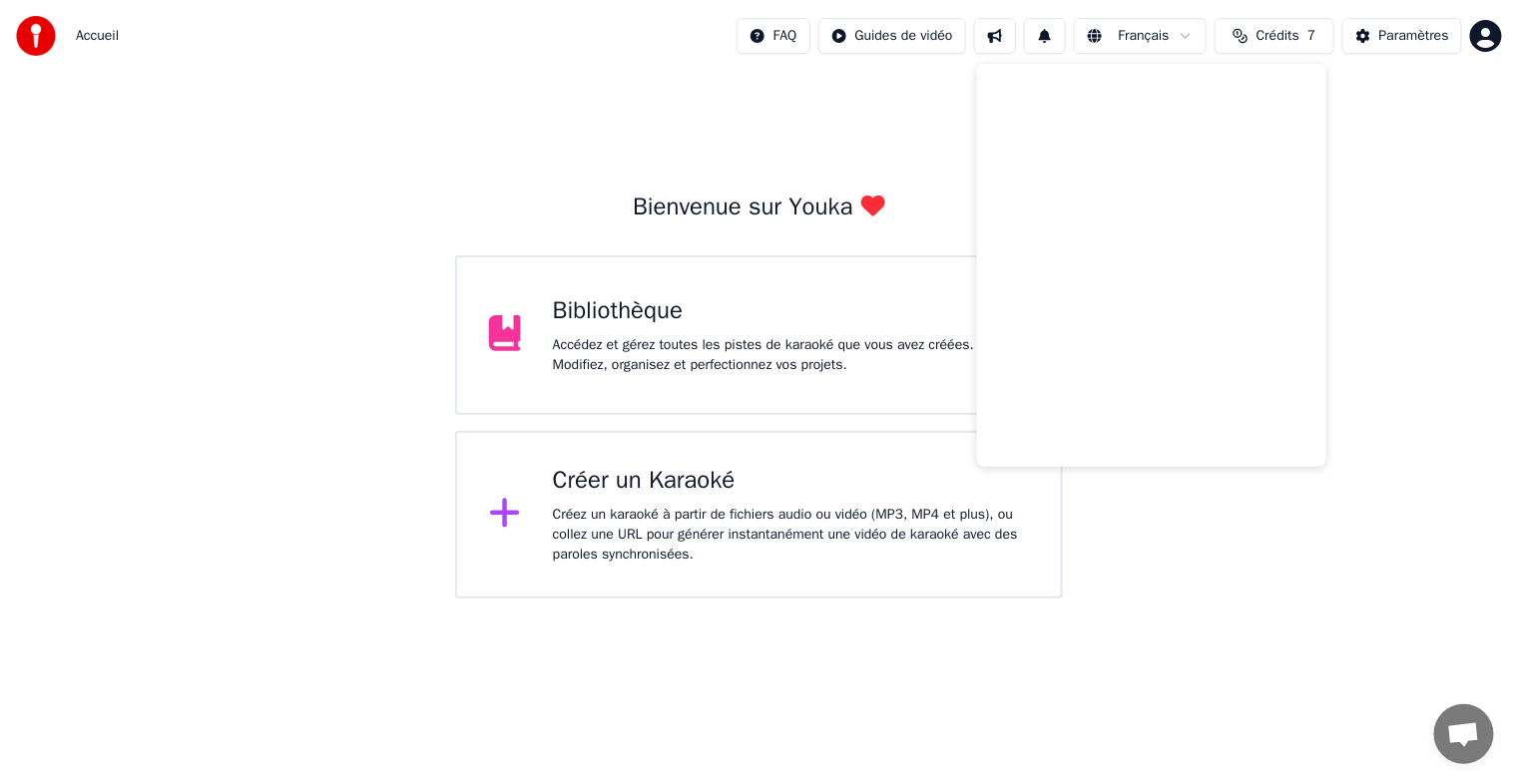 click at bounding box center (995, 36) 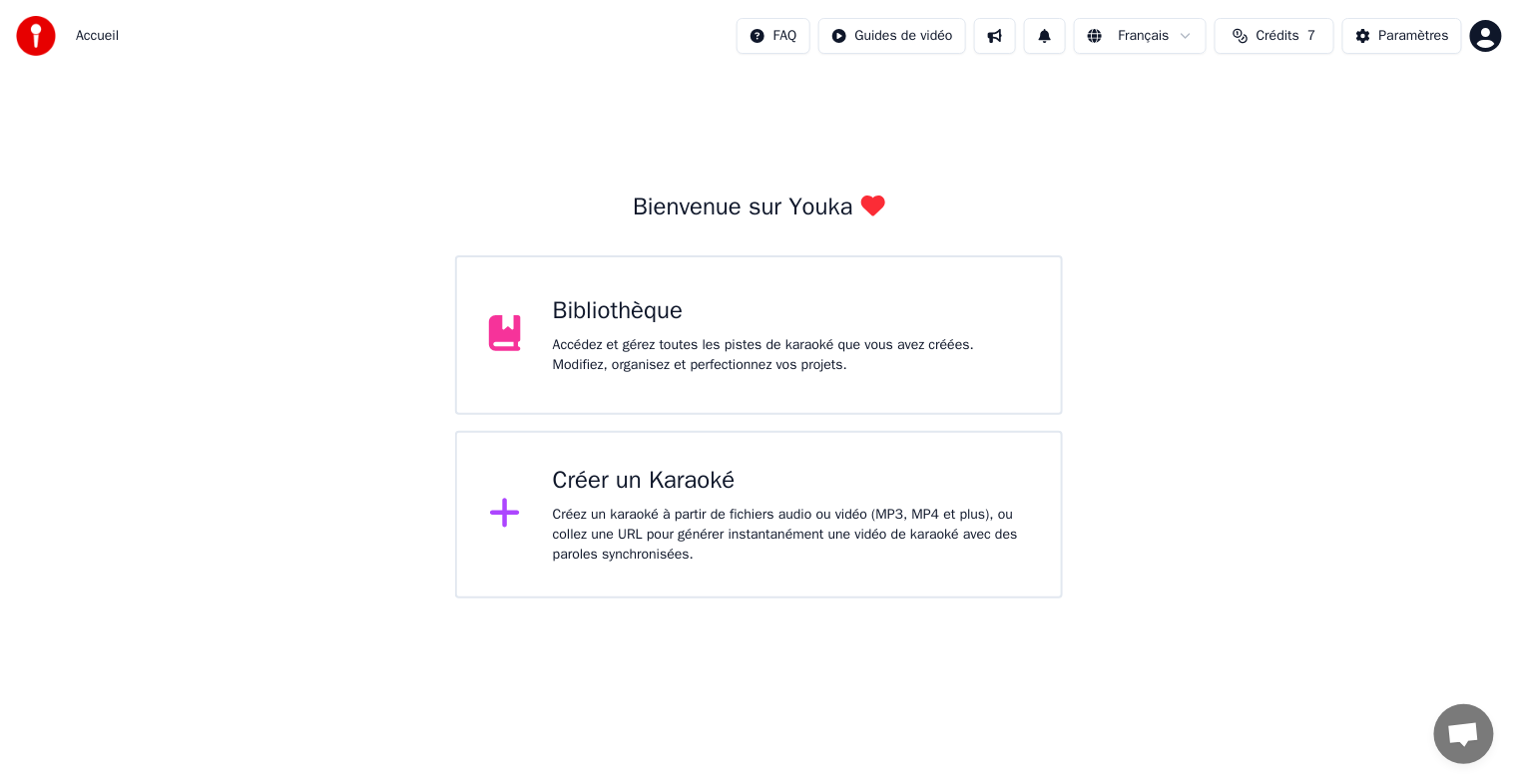 click on "Crédits 7" at bounding box center (1274, 36) 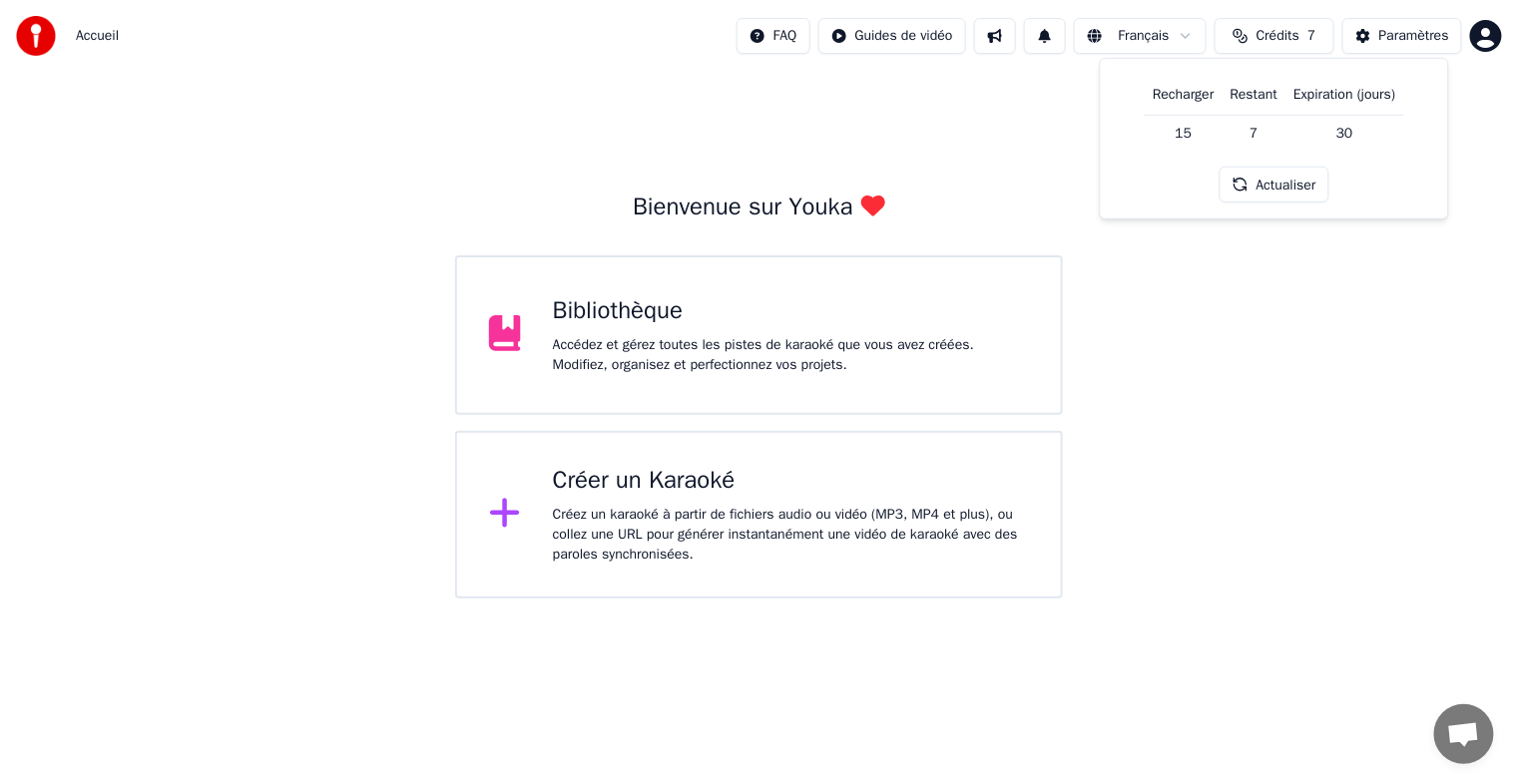 click on "Bienvenue sur Youka Bibliothèque Accédez et gérez toutes les pistes de karaoké que vous avez créées. Modifiez, organisez et perfectionnez vos projets. Créer un Karaoké Créez un karaoké à partir de fichiers audio ou vidéo (MP3, MP4 et plus), ou collez une URL pour générer instantanément une vidéo de karaoké avec des paroles synchronisées." at bounding box center [759, 335] 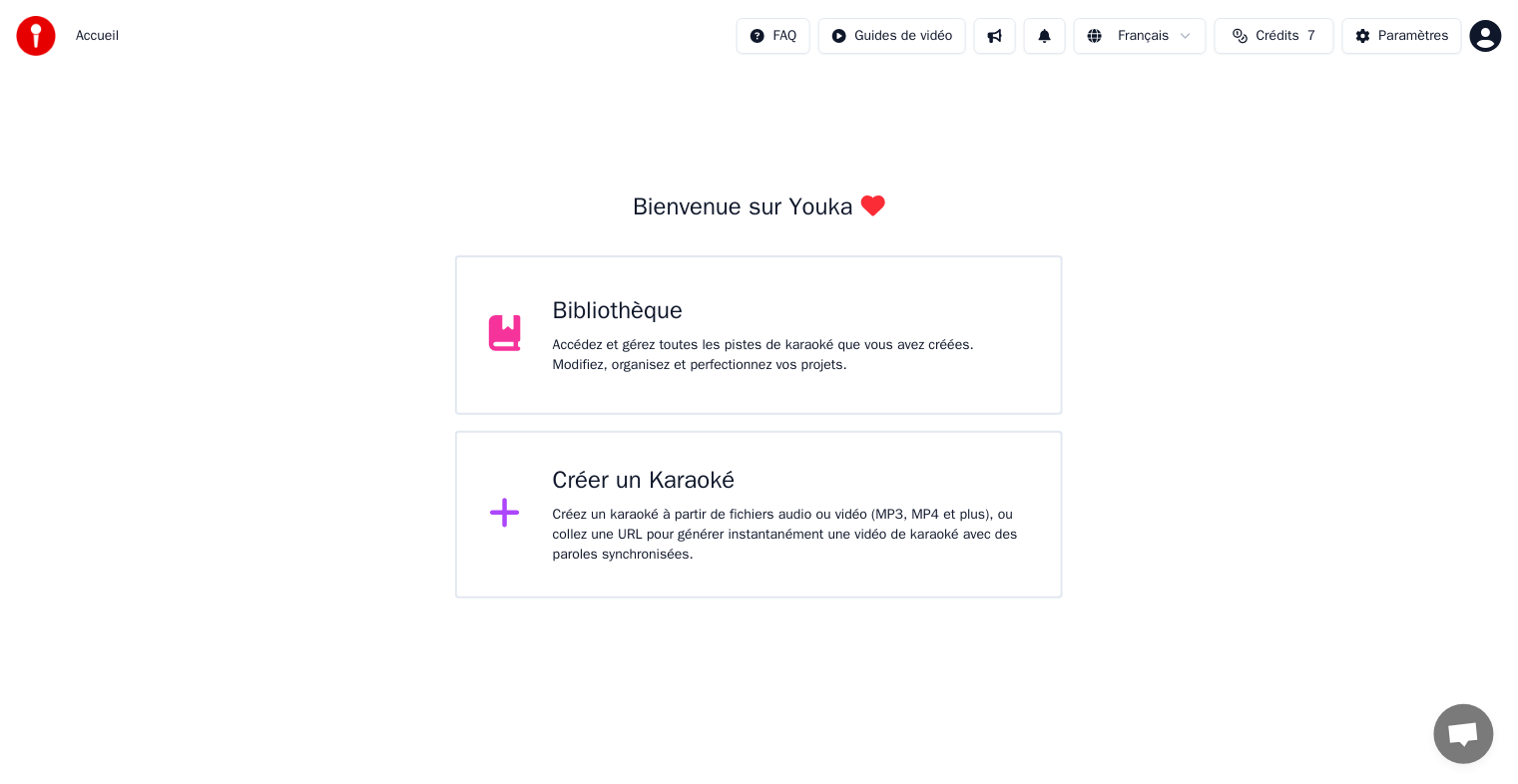click at bounding box center [36, 36] 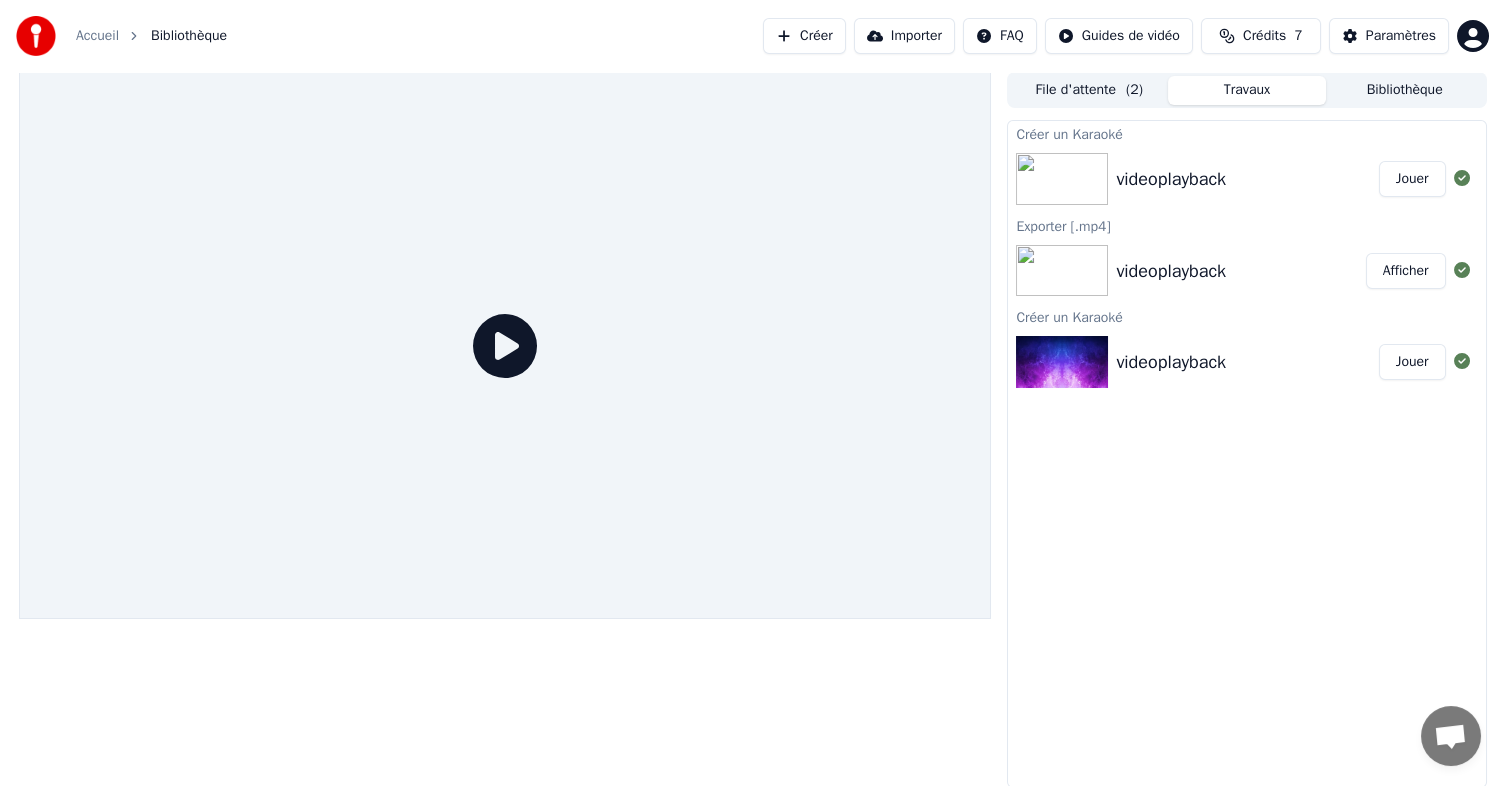 click at bounding box center (1062, 179) 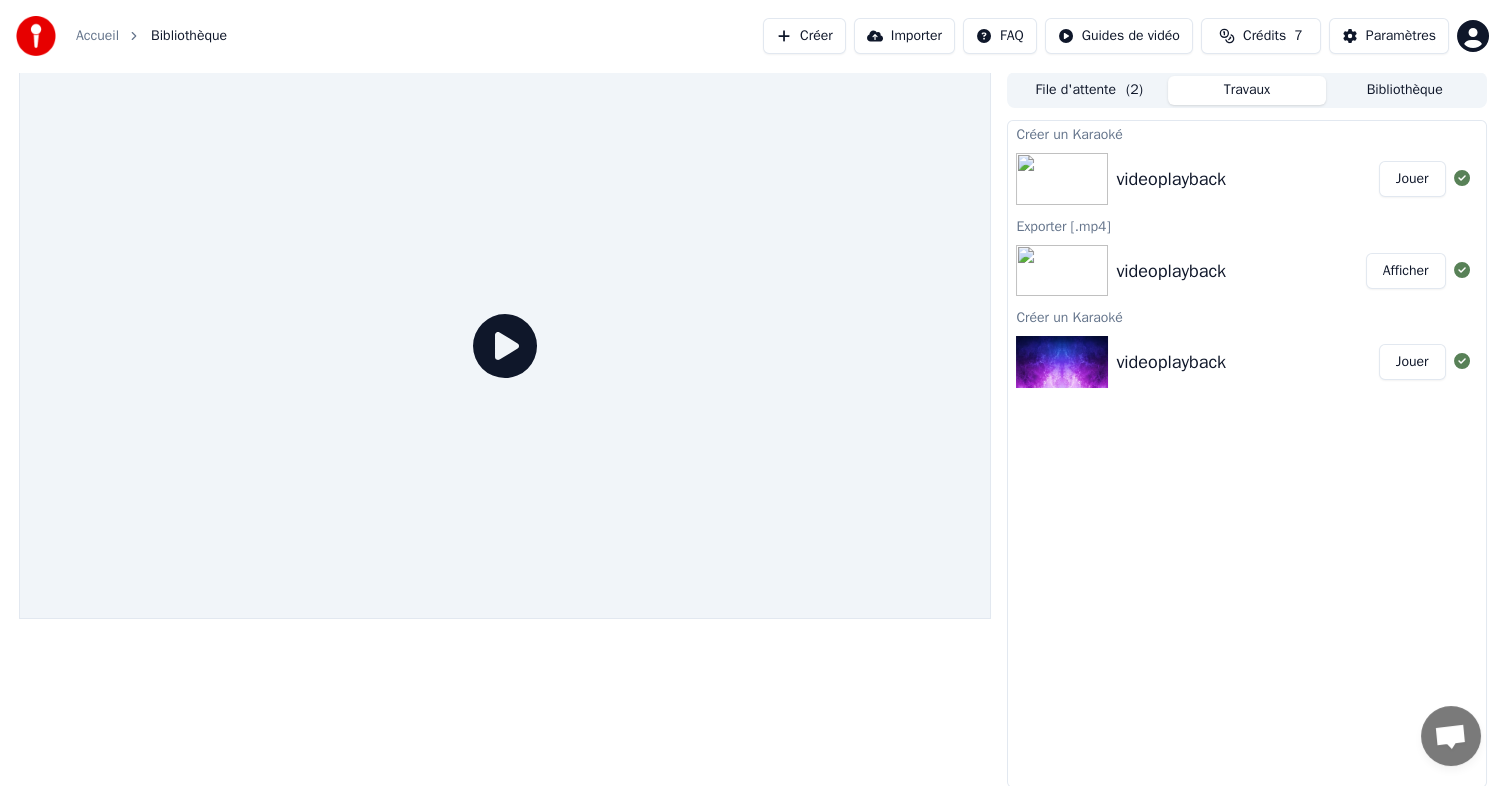 click at bounding box center (1062, 179) 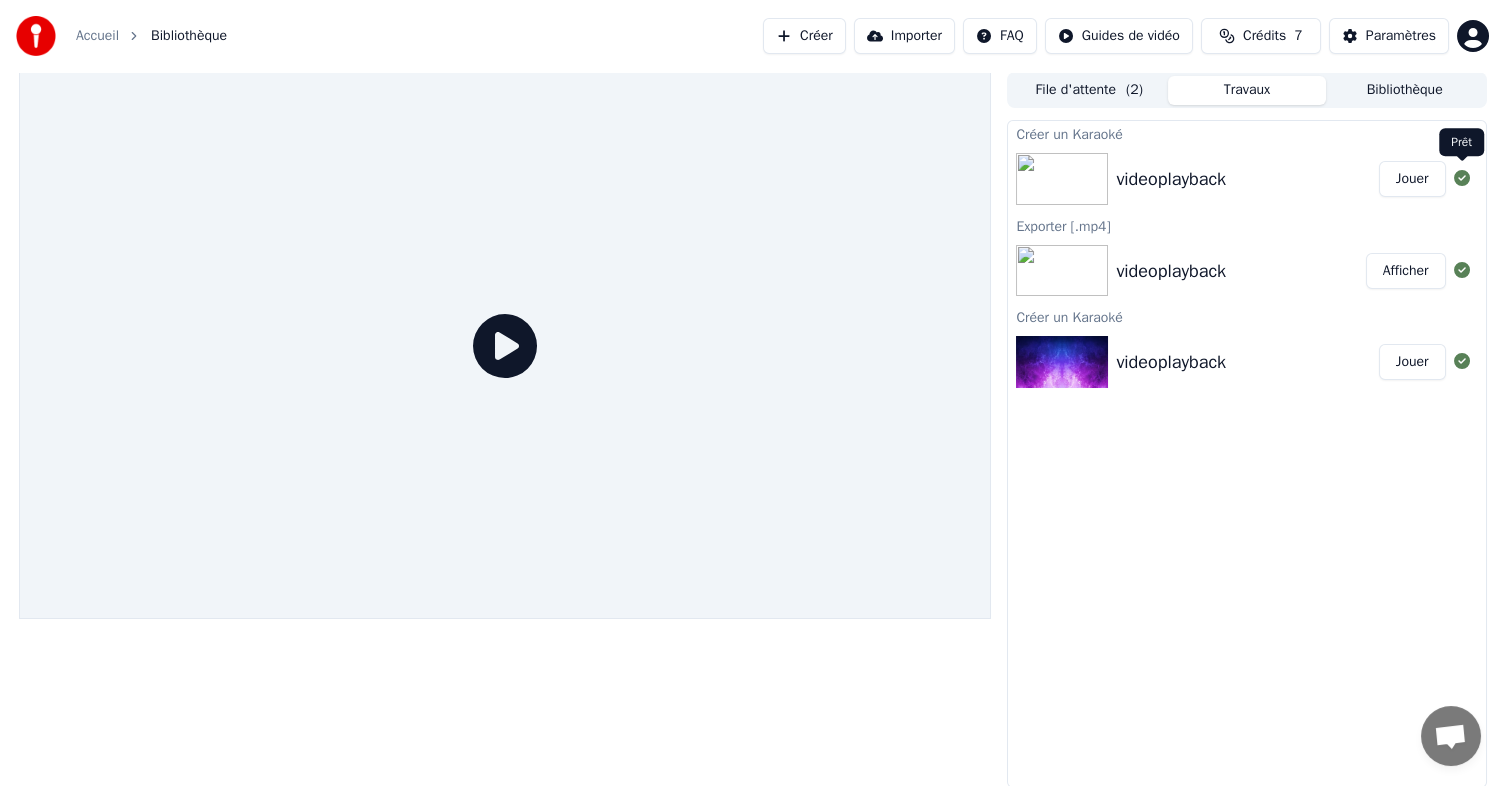 click 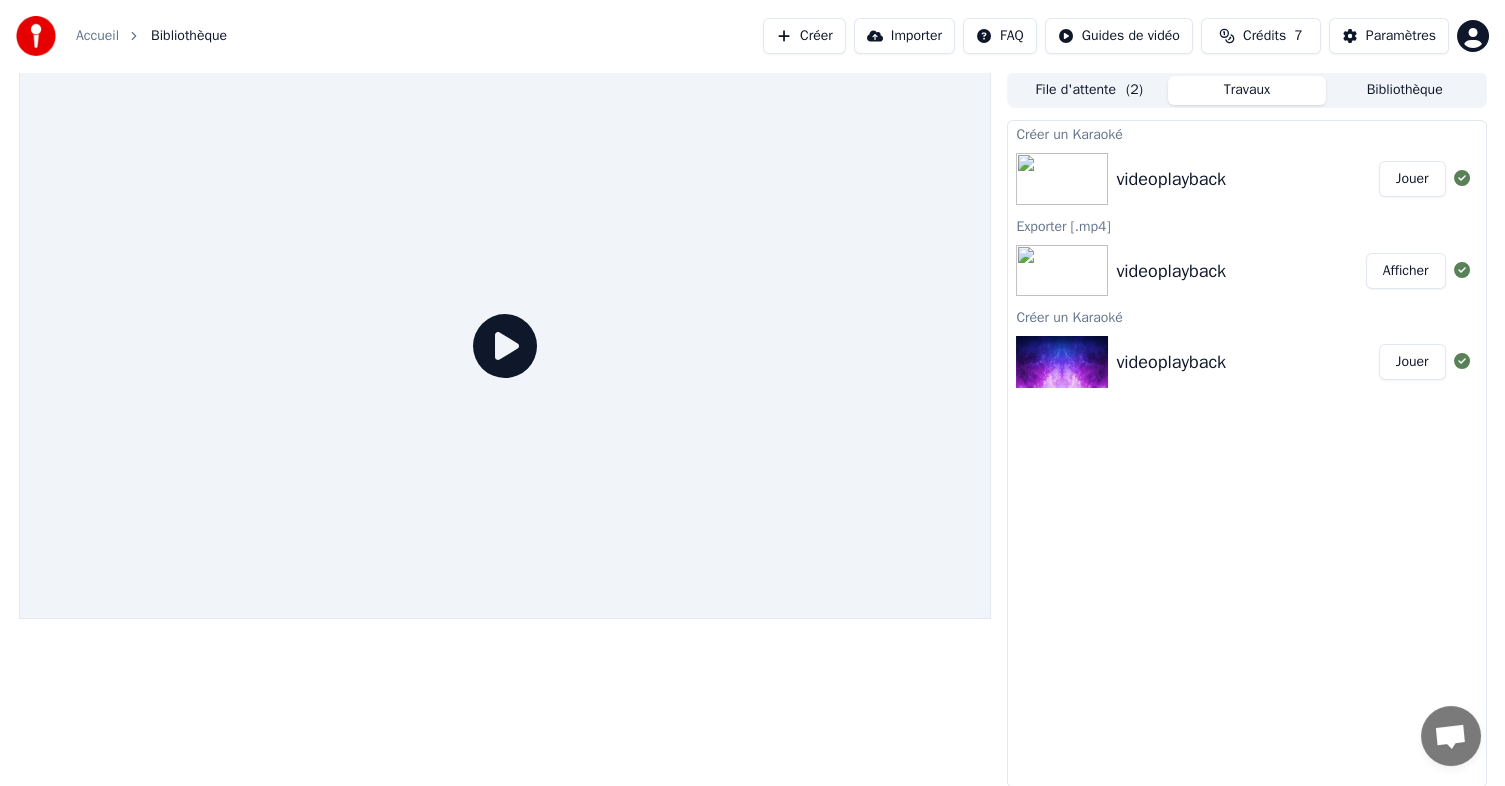 click 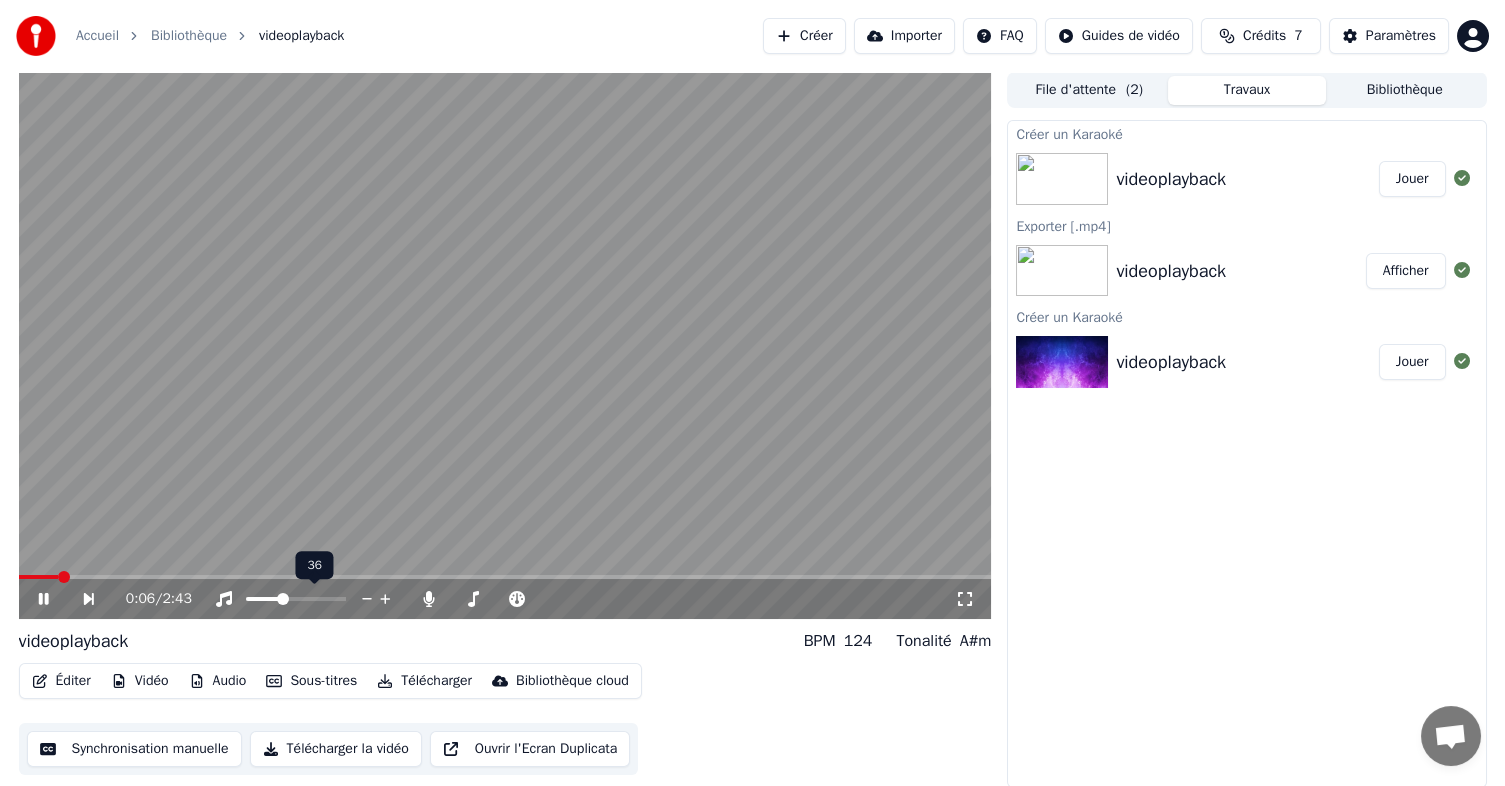 click at bounding box center (283, 599) 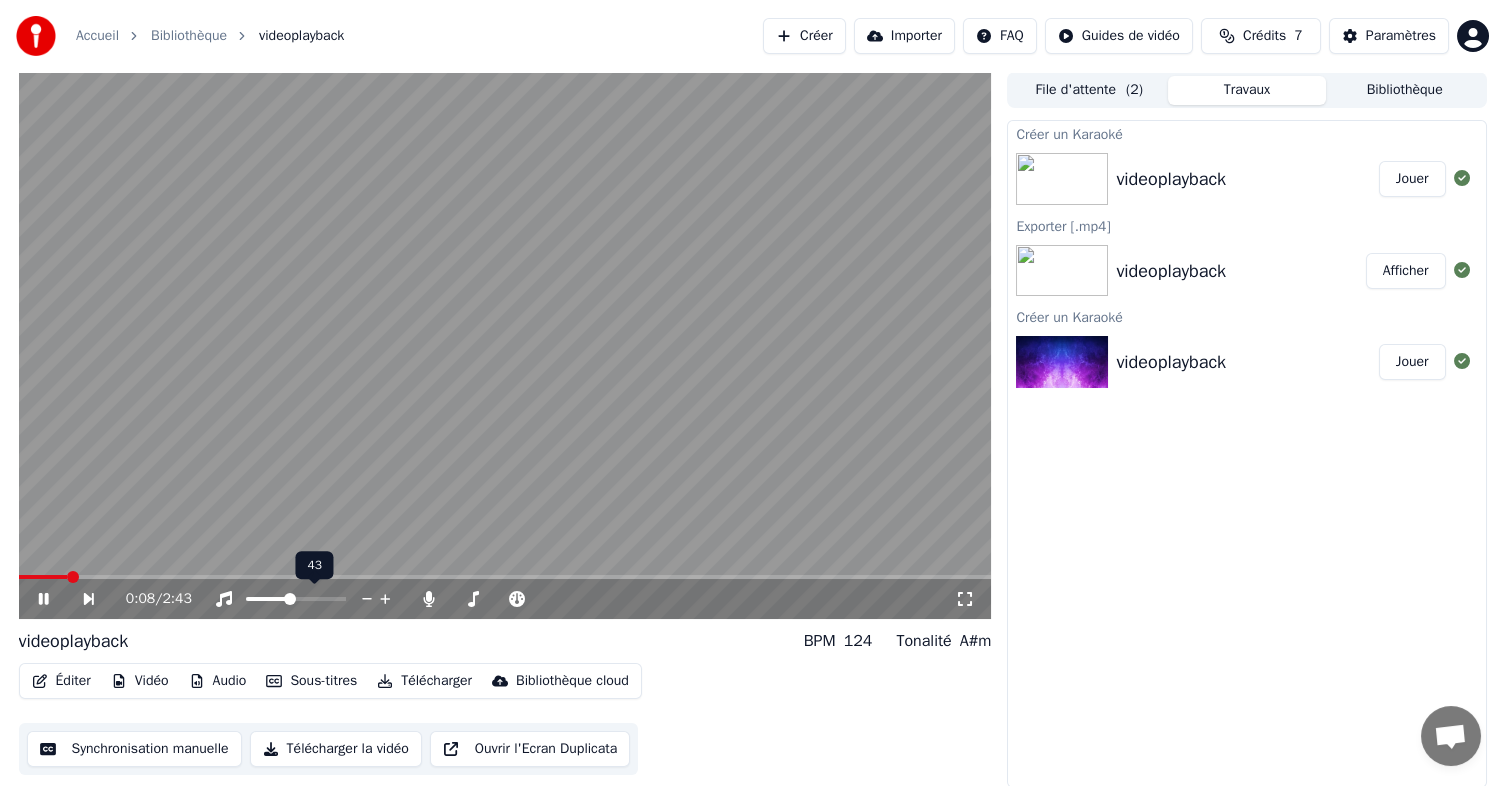 click at bounding box center [290, 599] 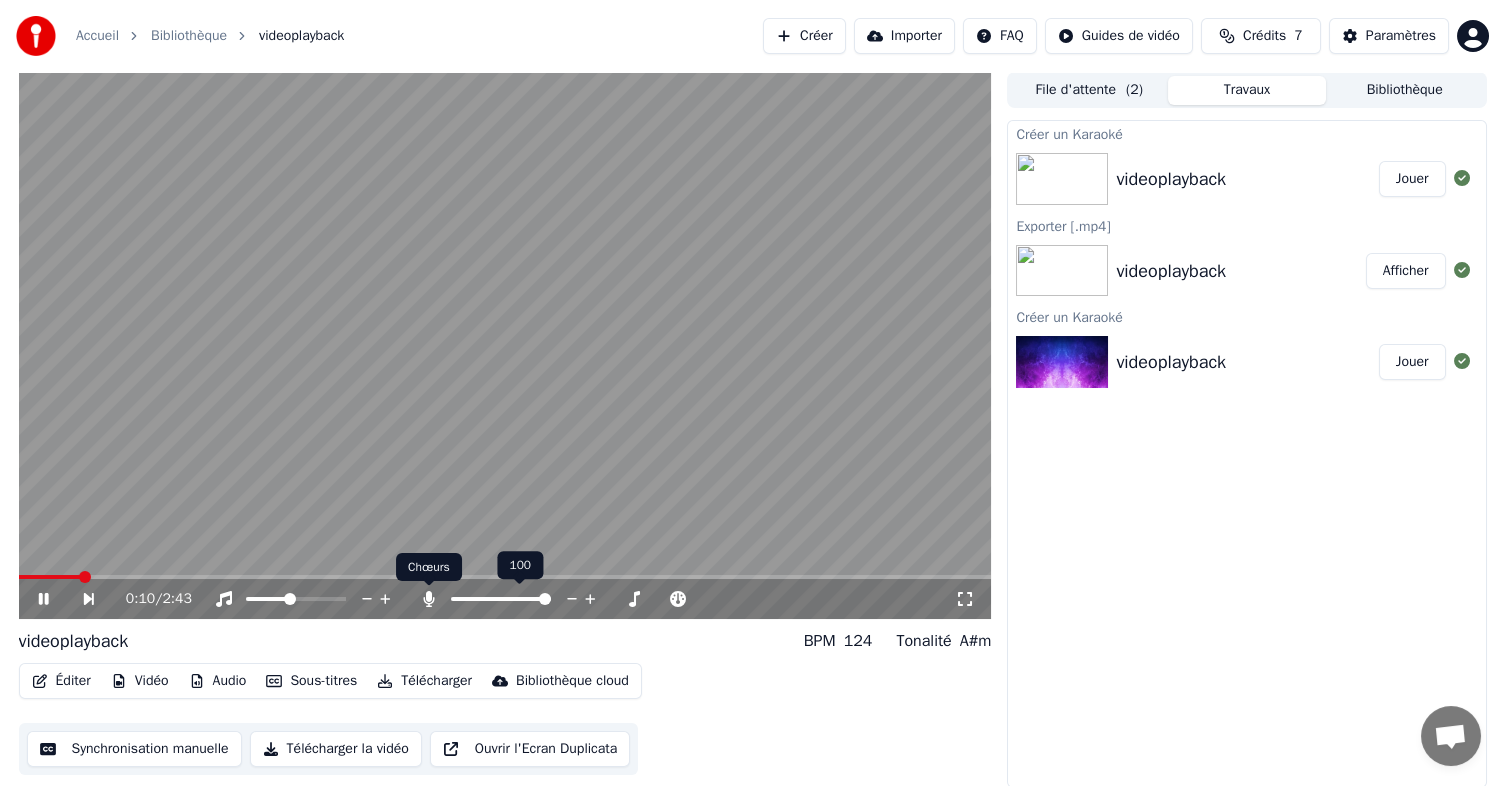click 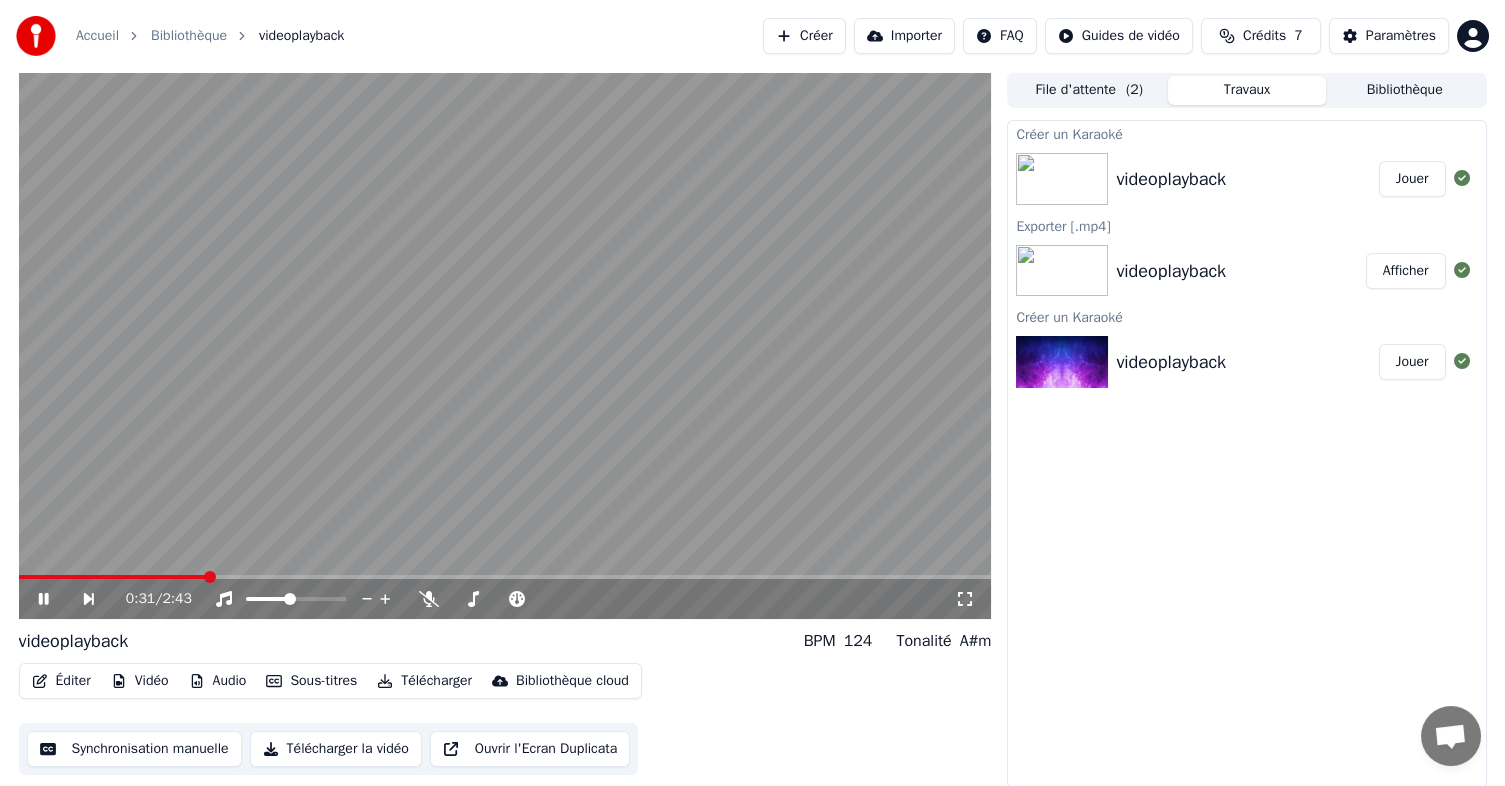 click 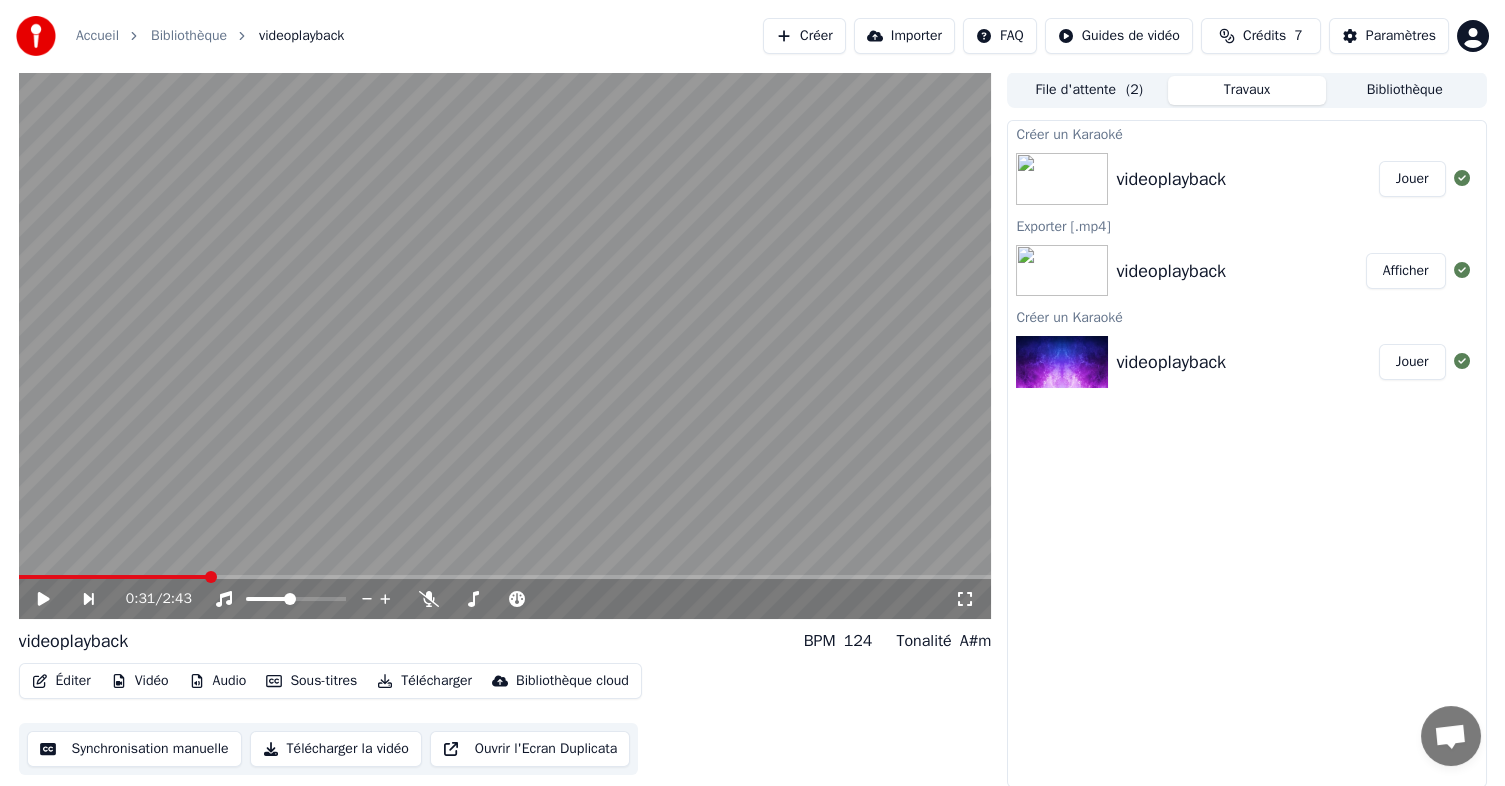 click 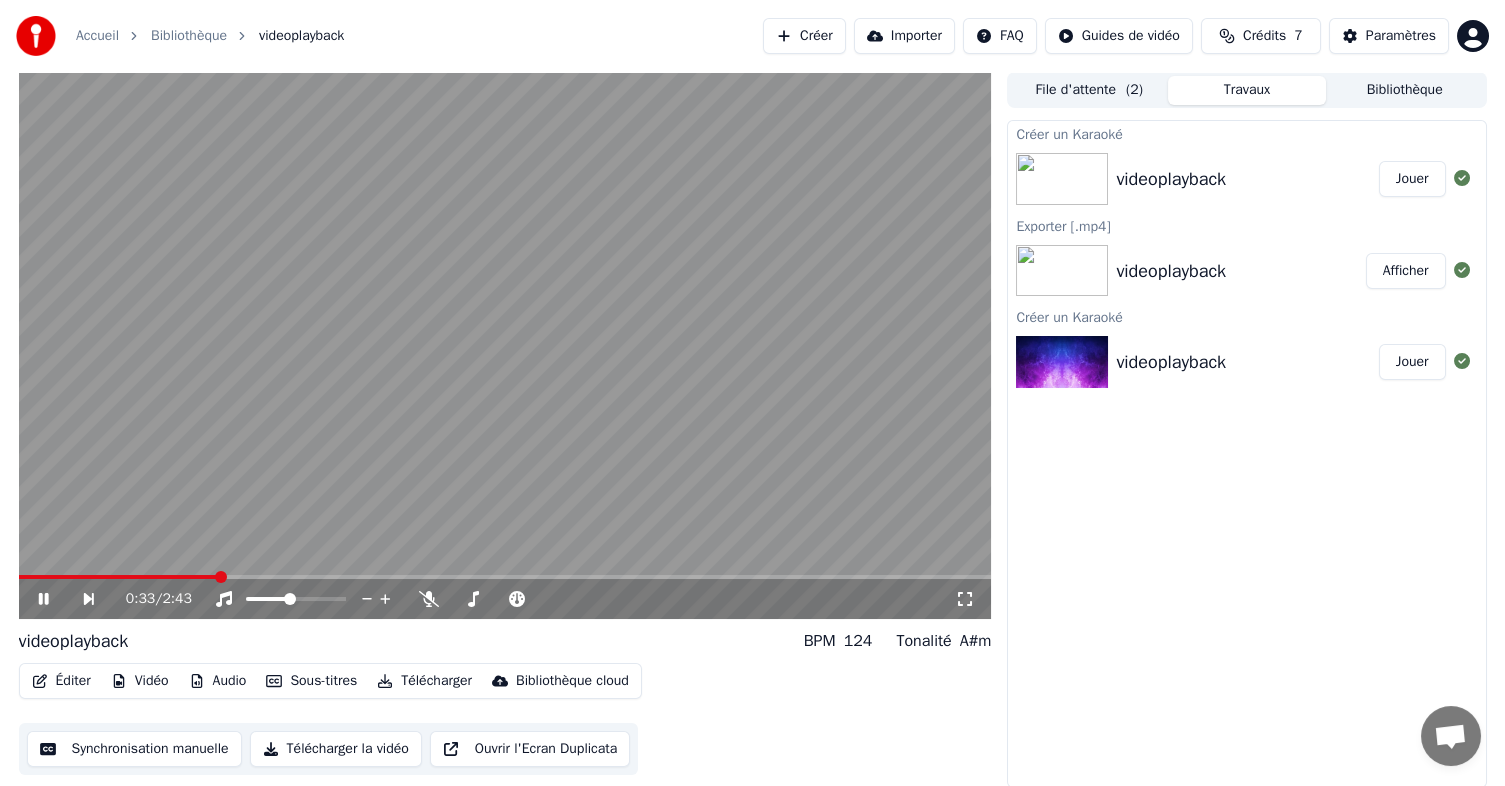 click 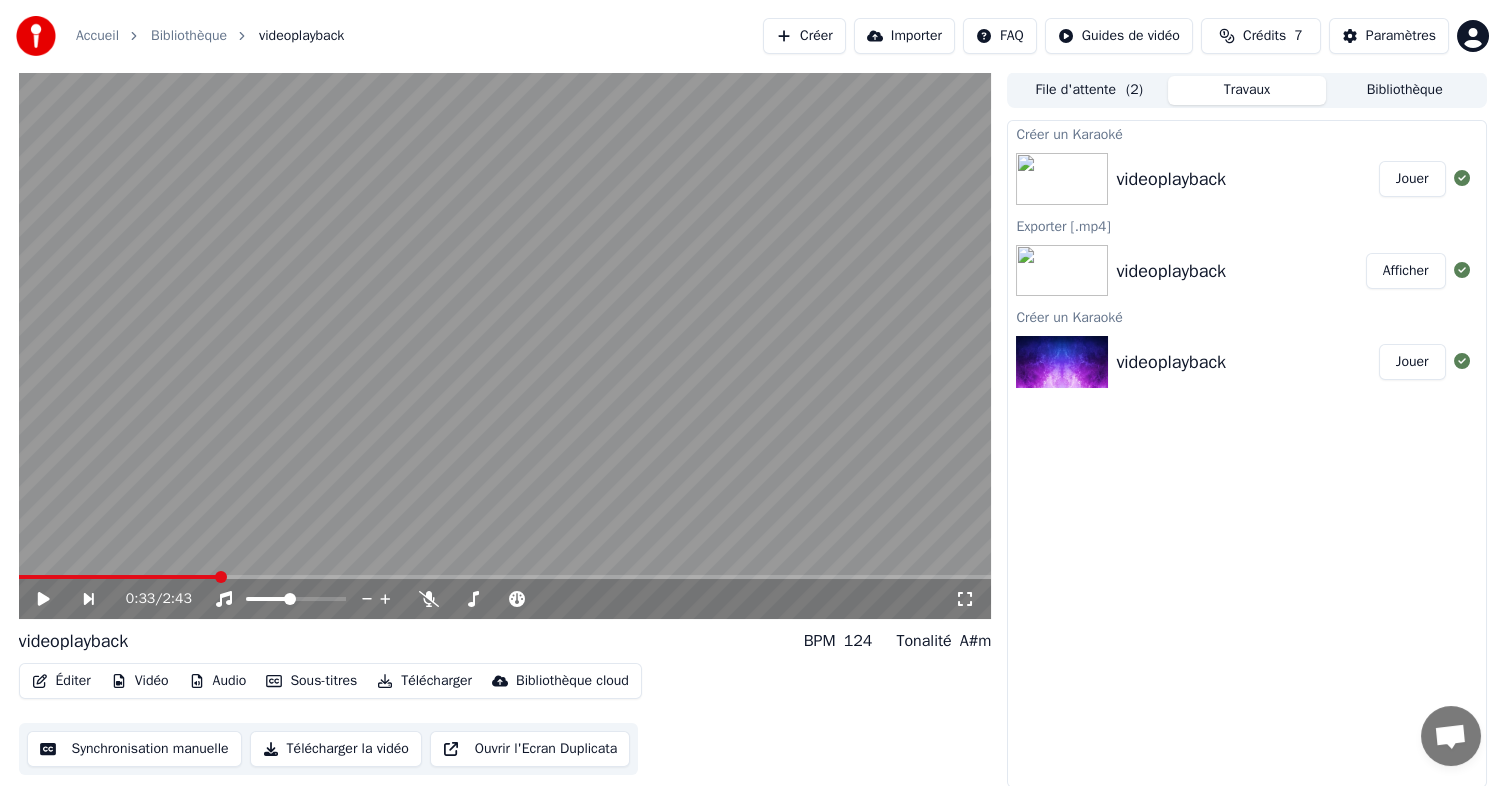 click on "Créer un Karaoké videoplayback Jouer Exporter [.mp4] videoplayback Afficher Créer un Karaoké videoplayback Jouer" at bounding box center (1246, 454) 